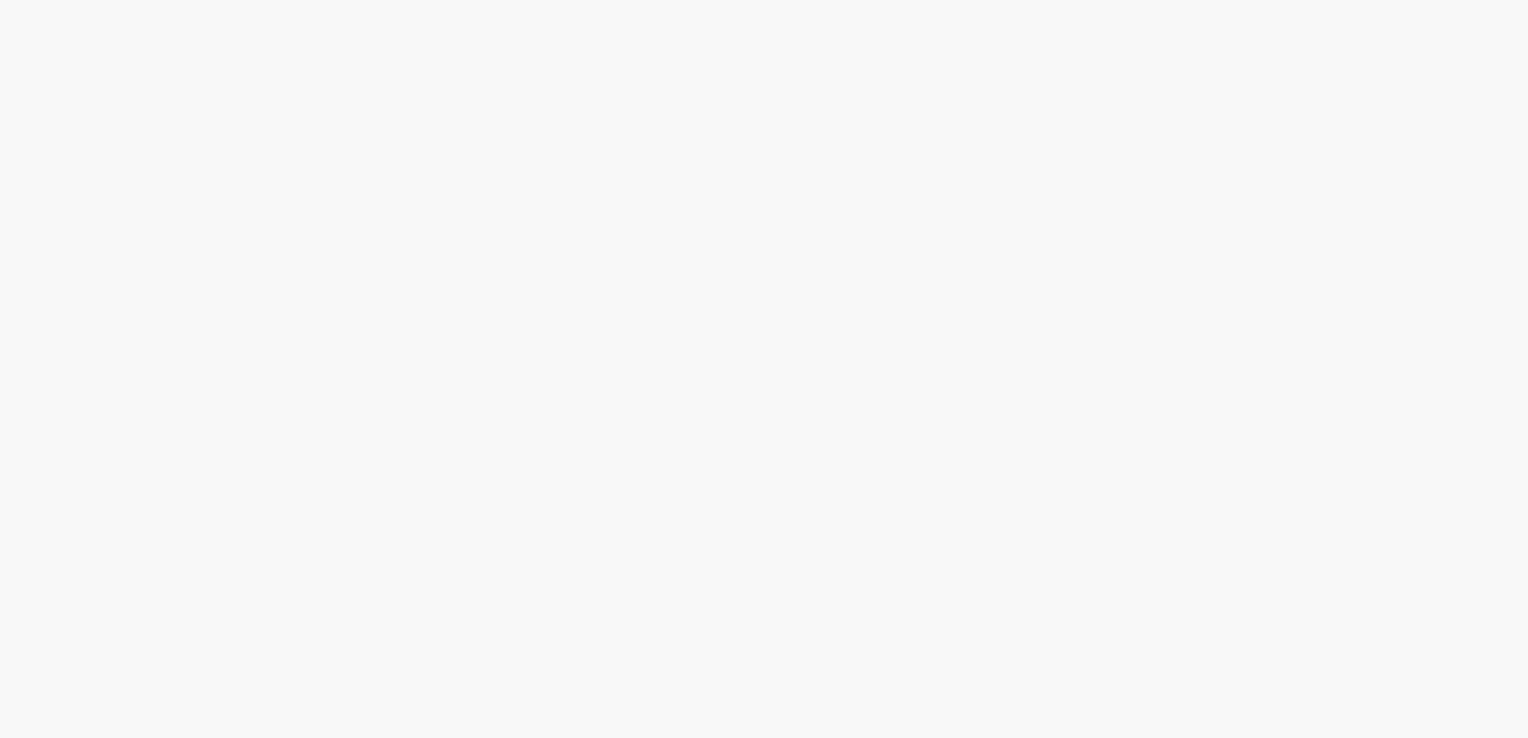 scroll, scrollTop: 0, scrollLeft: 0, axis: both 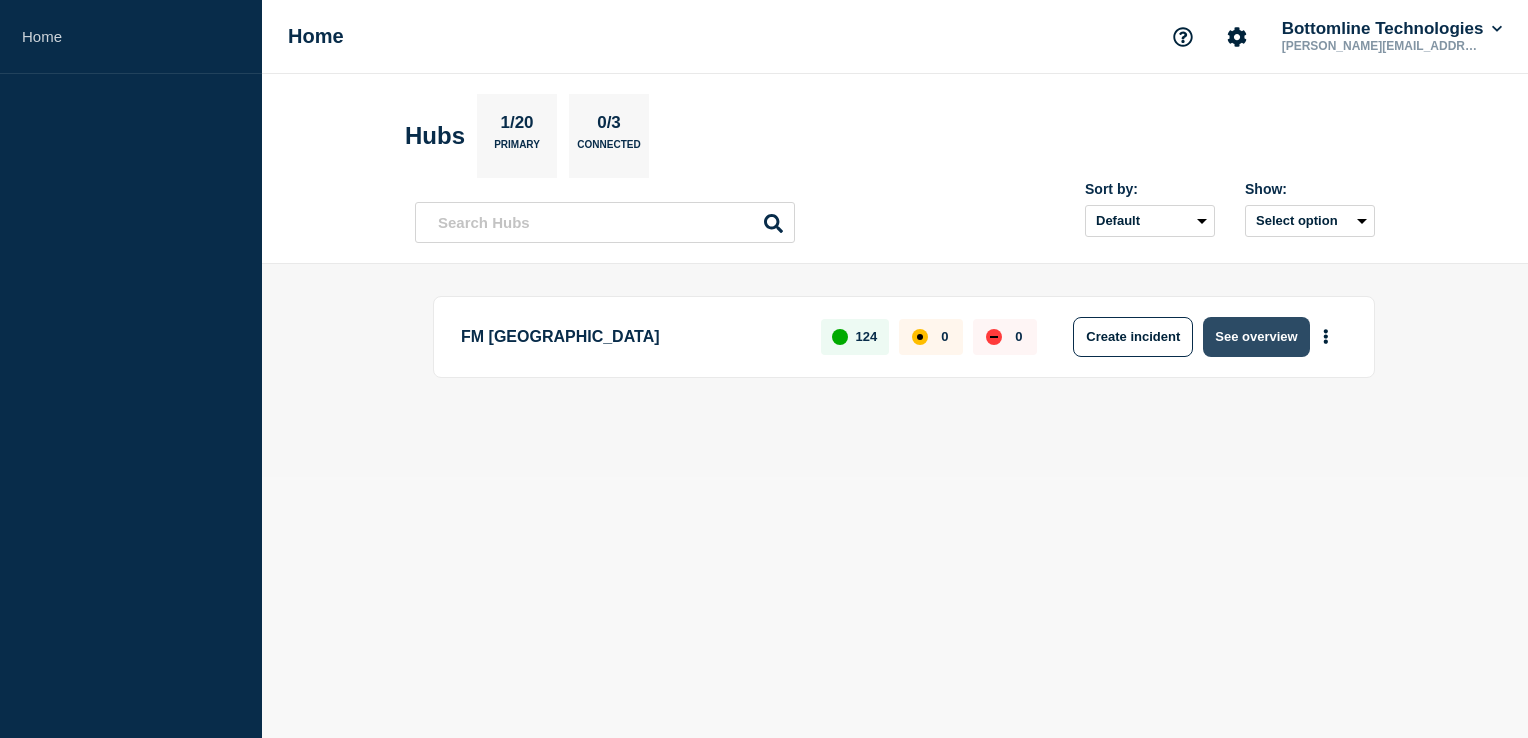 click on "See overview" at bounding box center (1256, 337) 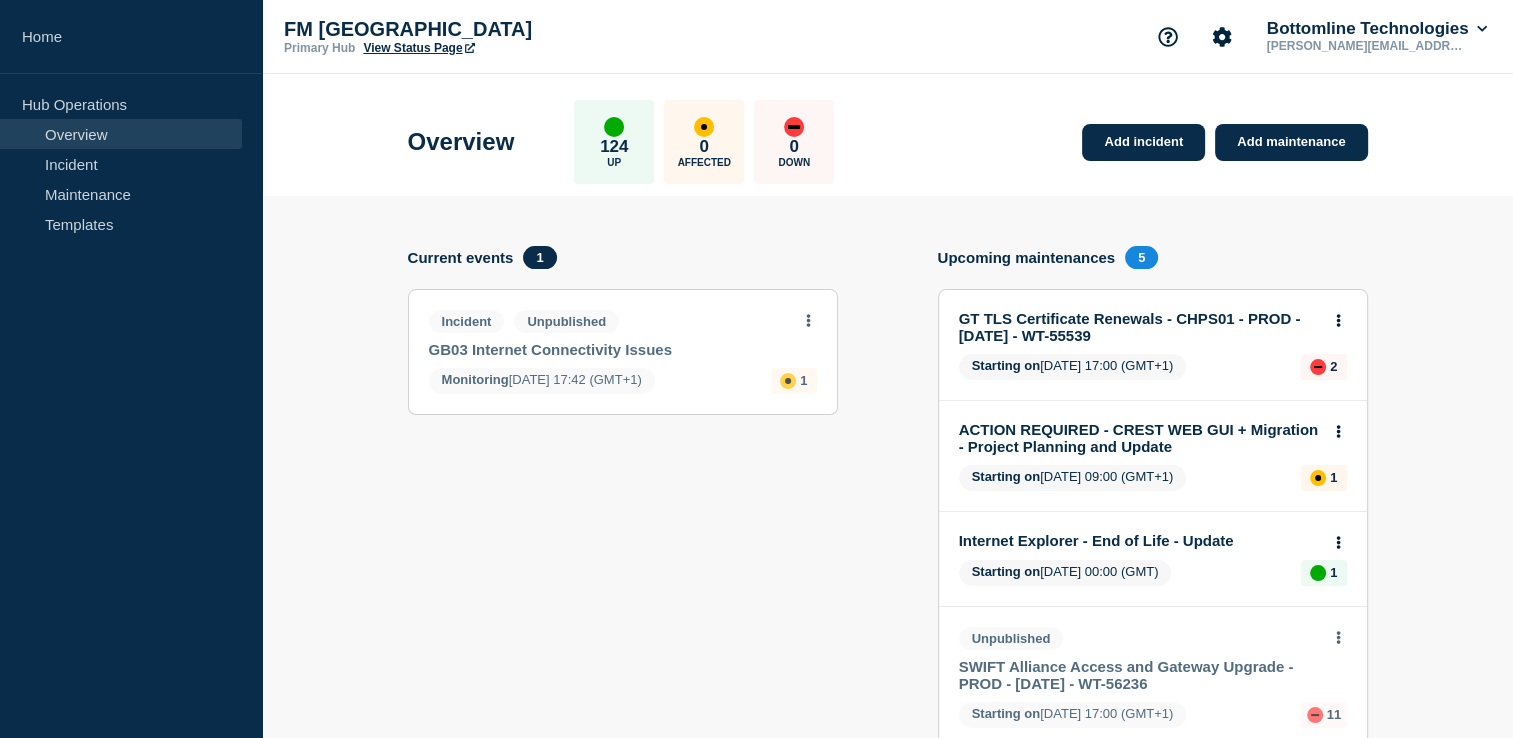 click on "124" at bounding box center (614, 147) 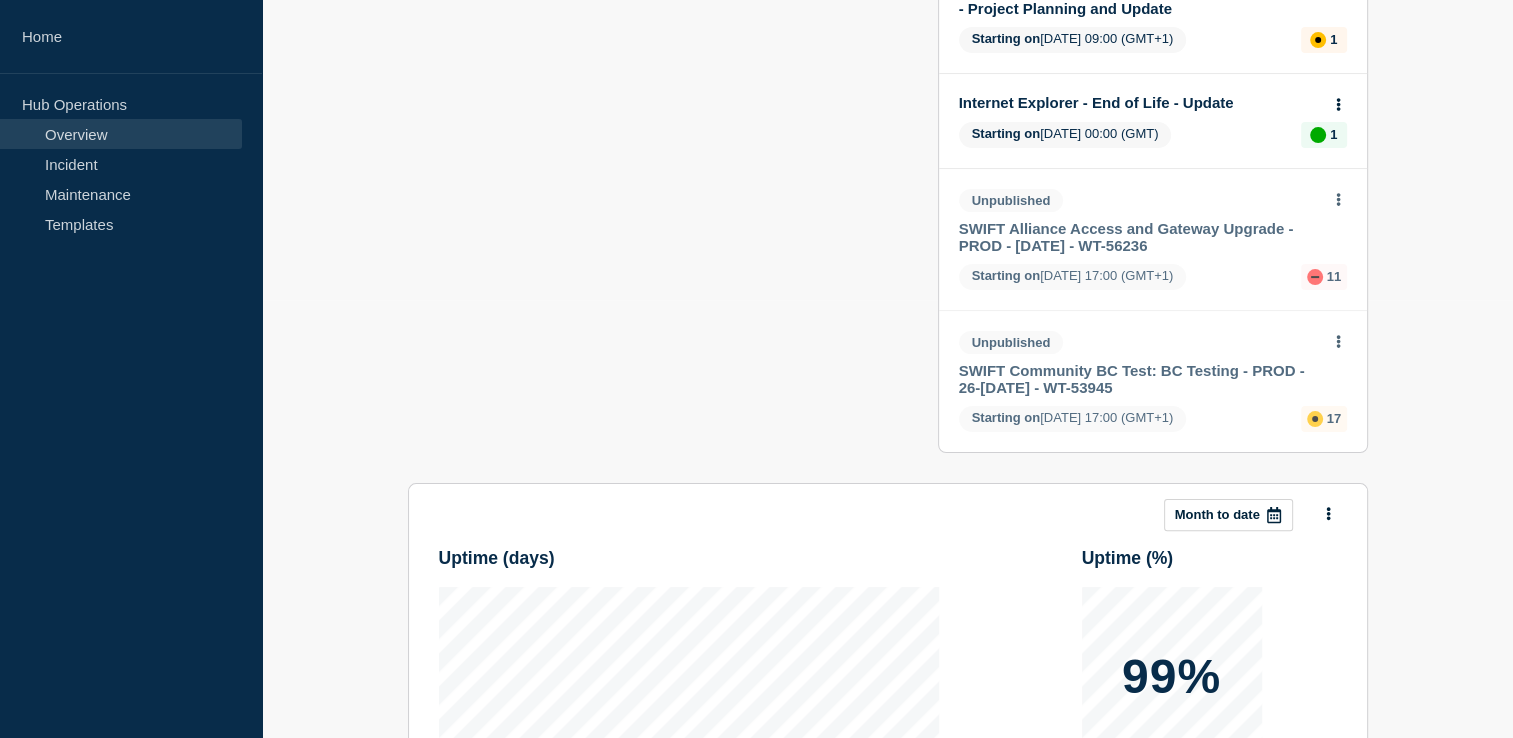 scroll, scrollTop: 601, scrollLeft: 0, axis: vertical 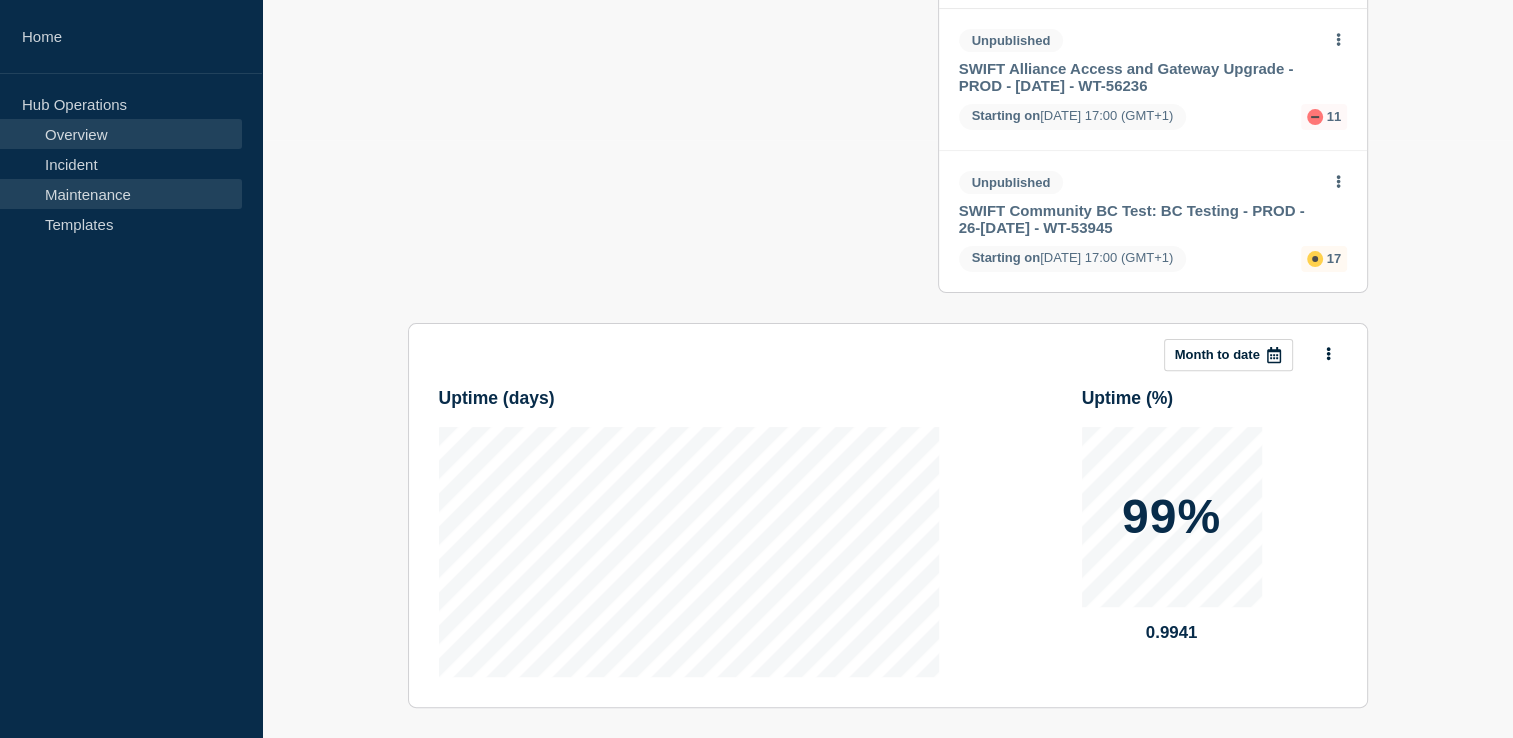 click on "Maintenance" at bounding box center [121, 194] 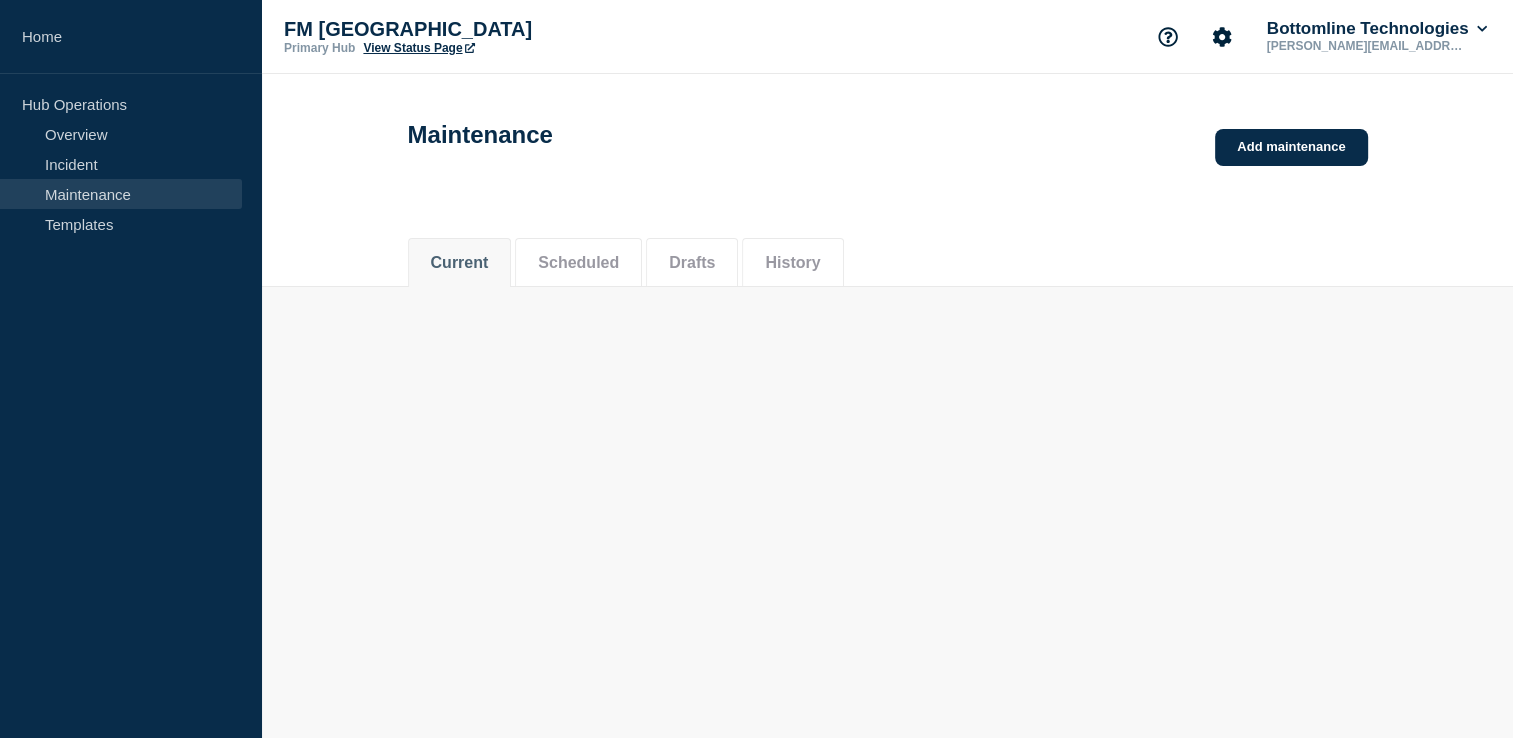 scroll, scrollTop: 0, scrollLeft: 0, axis: both 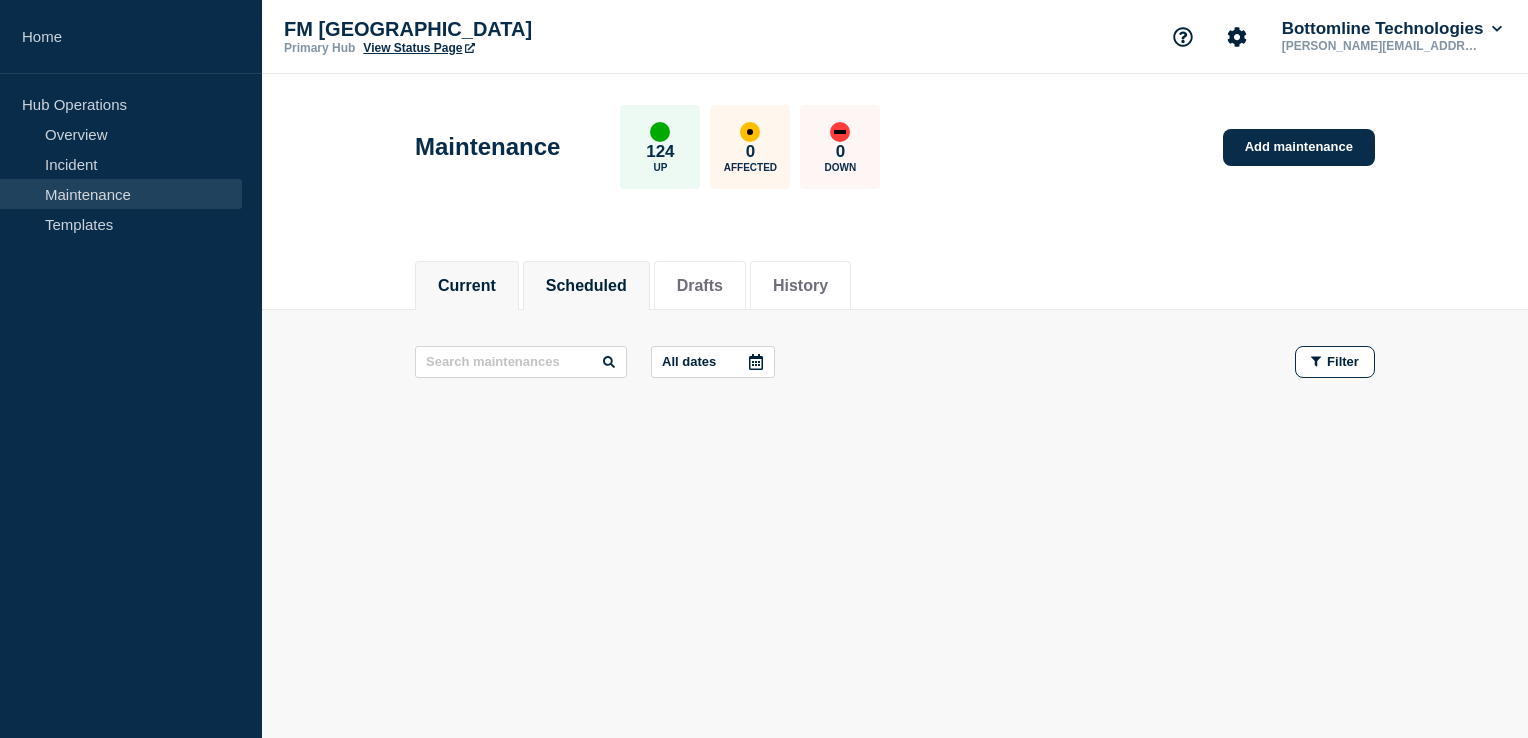 click on "Scheduled" at bounding box center [586, 286] 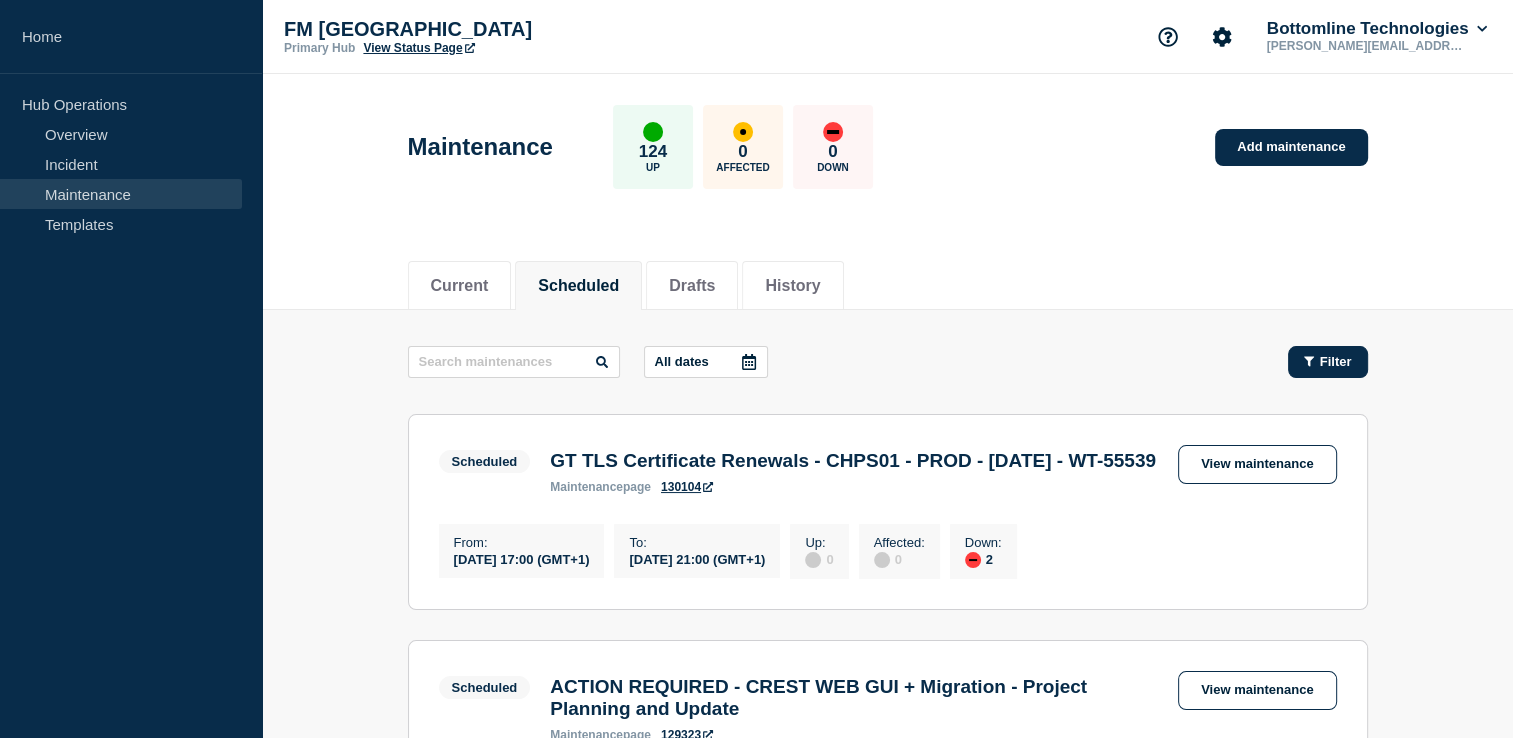 click on "Filter" at bounding box center [1336, 361] 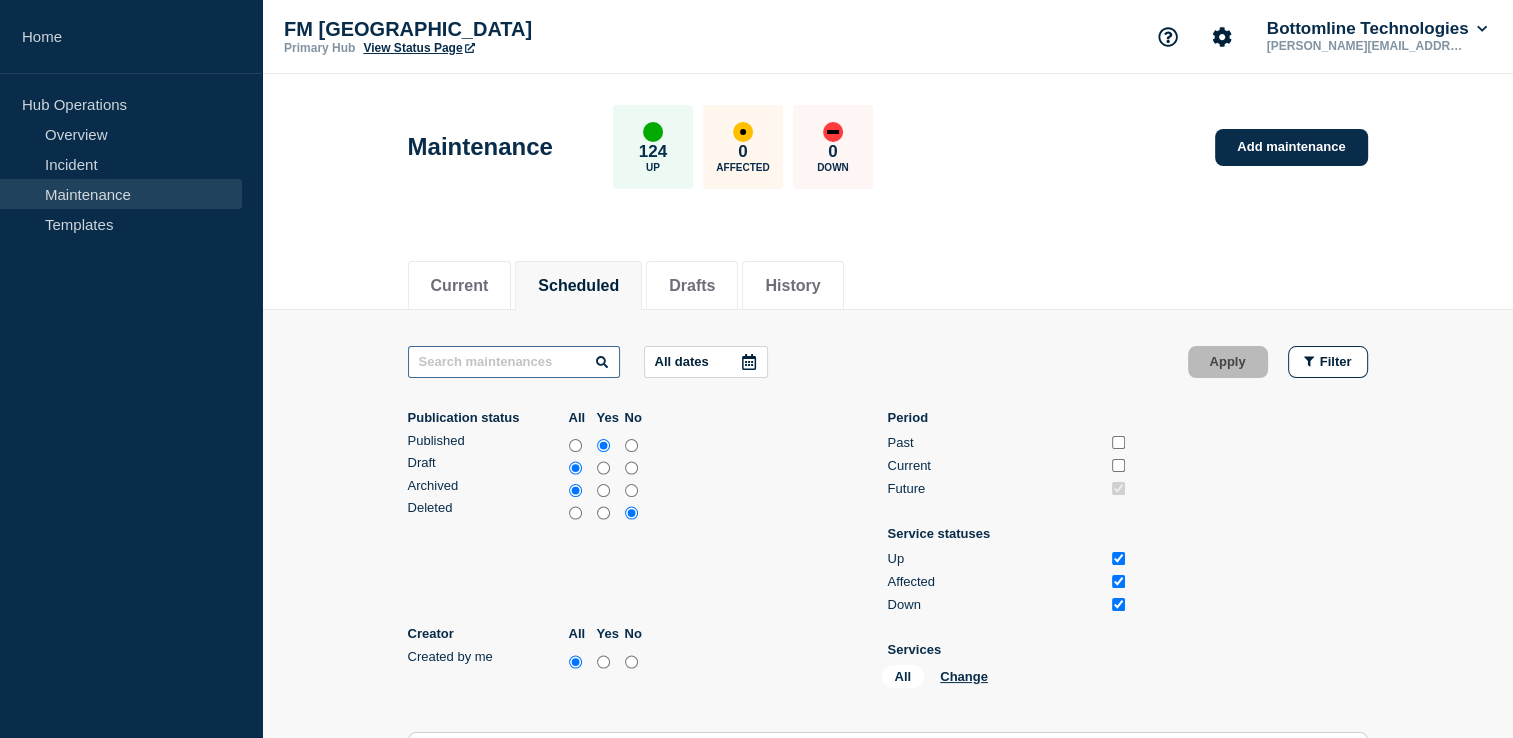 click at bounding box center [514, 362] 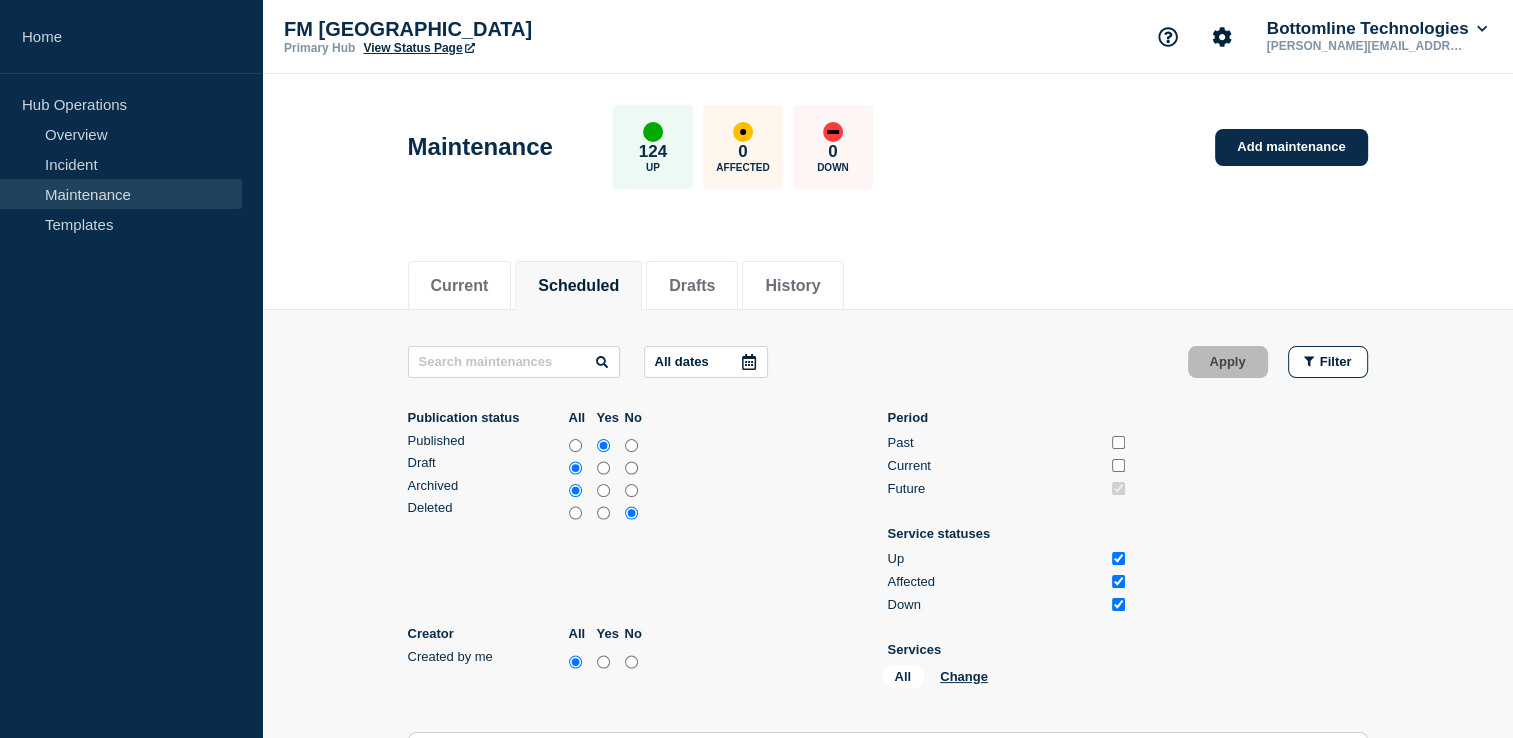 click 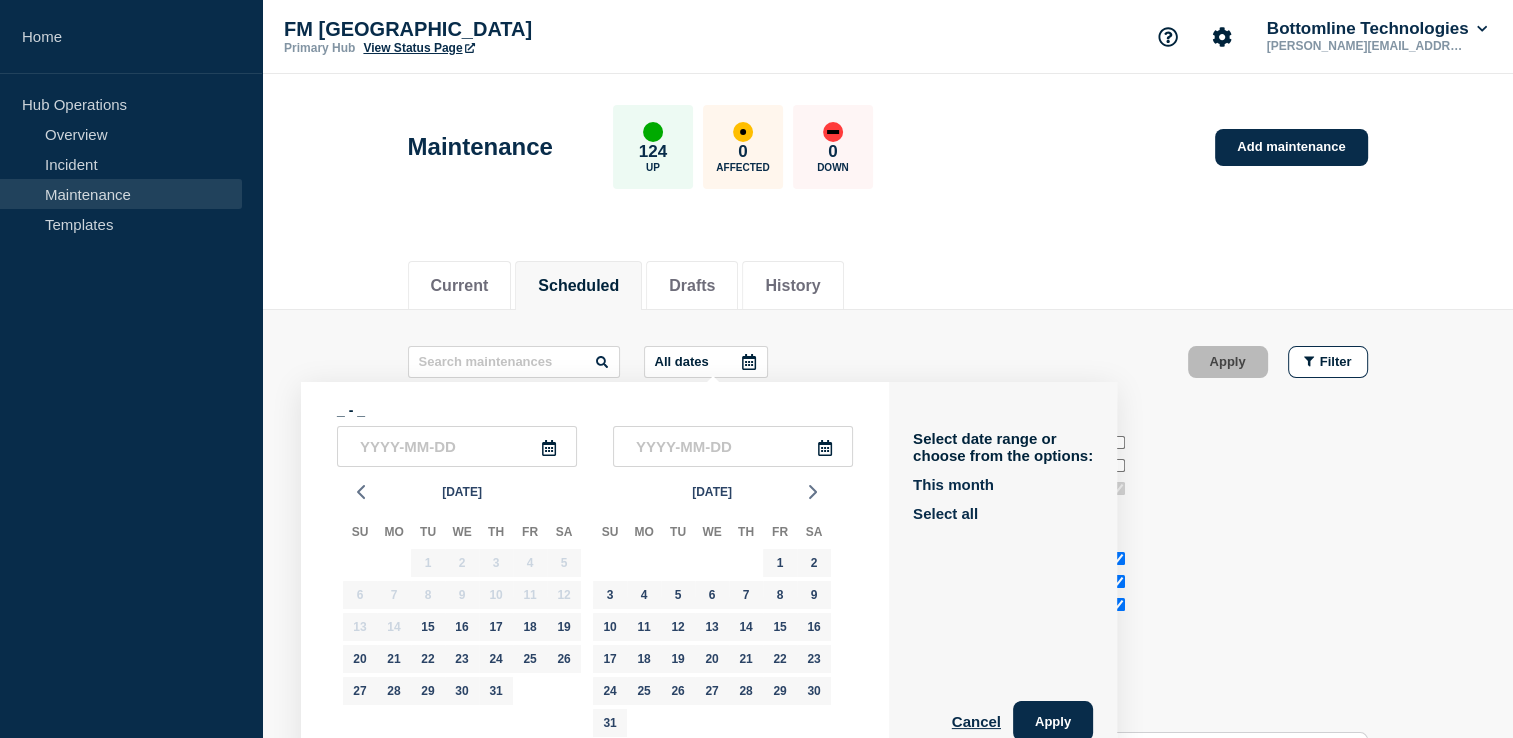 scroll, scrollTop: 28, scrollLeft: 0, axis: vertical 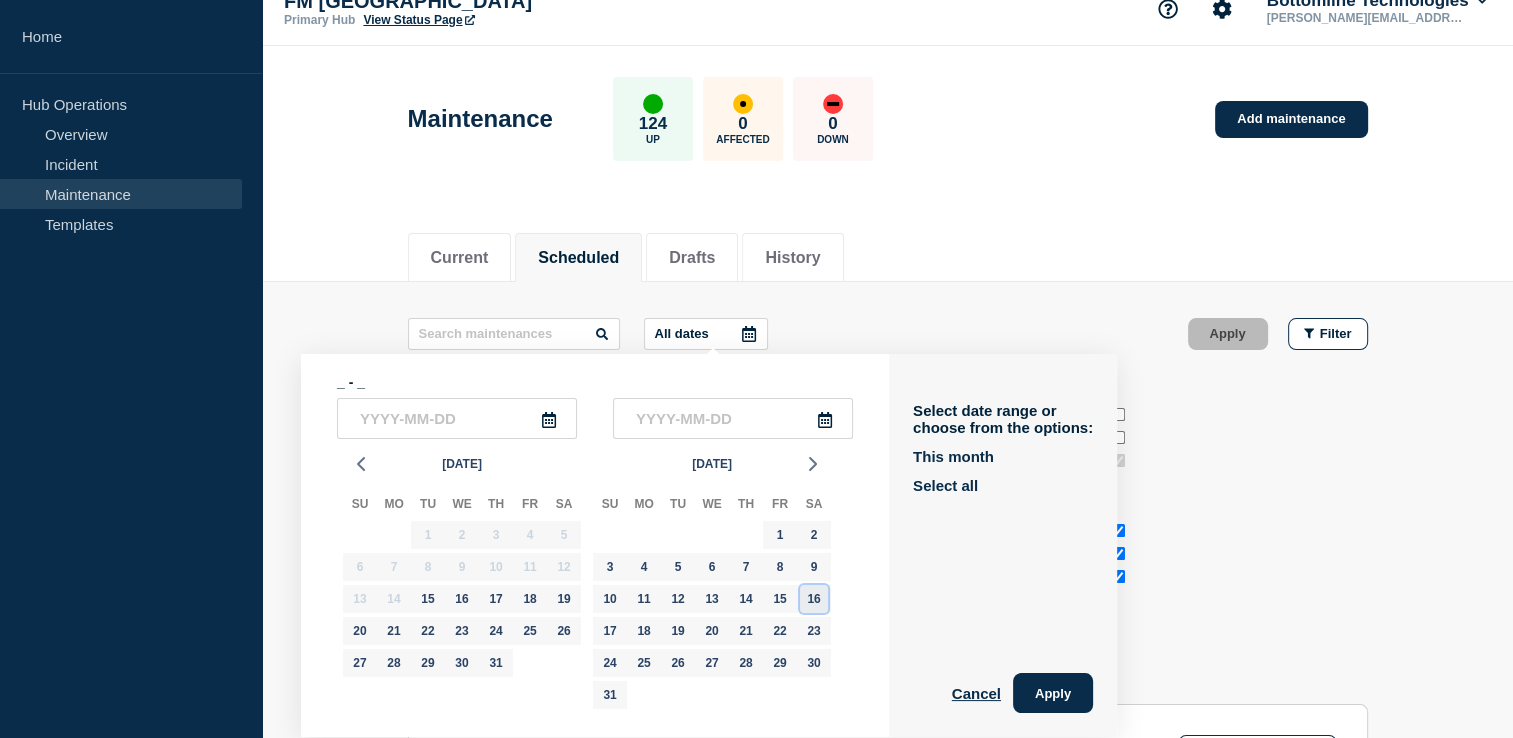 click on "16" 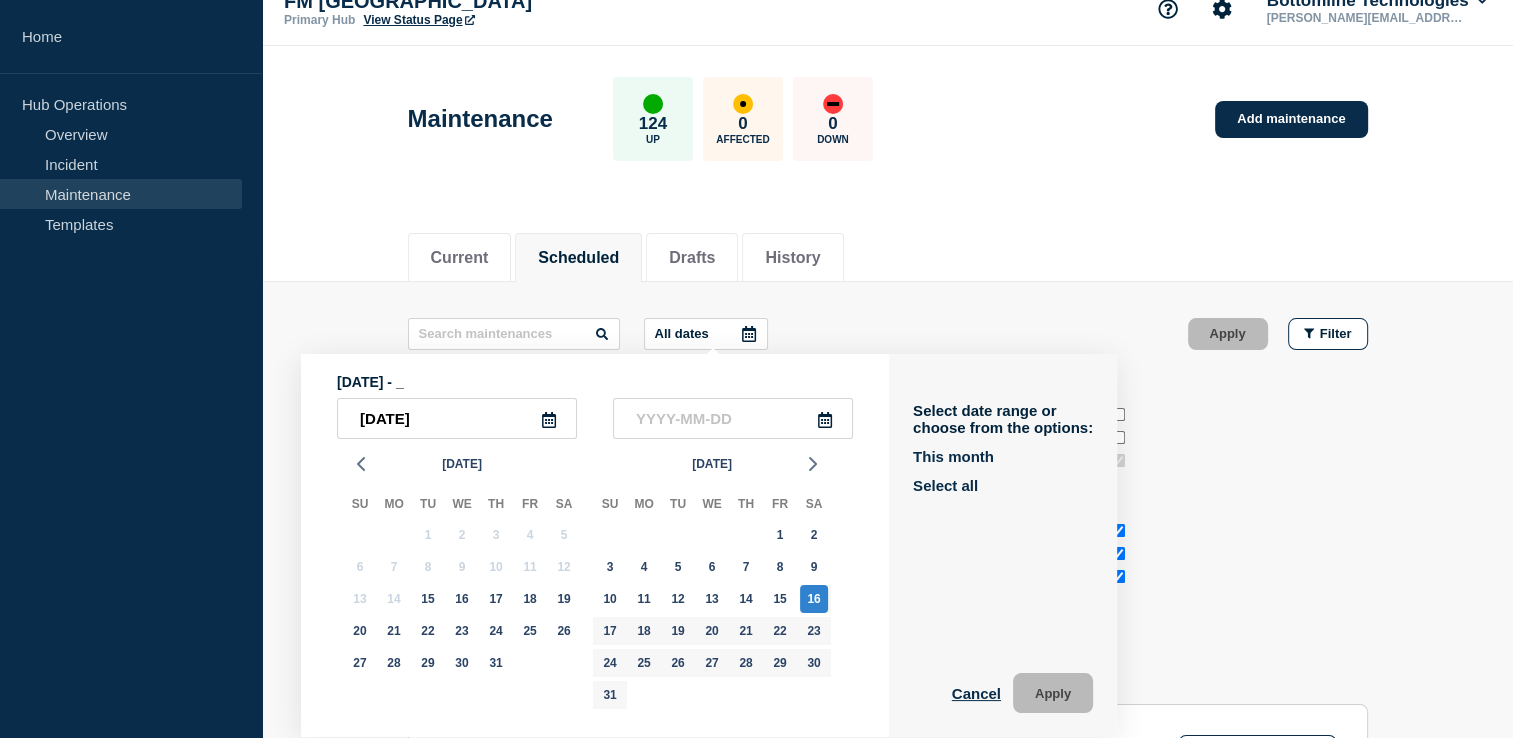 click 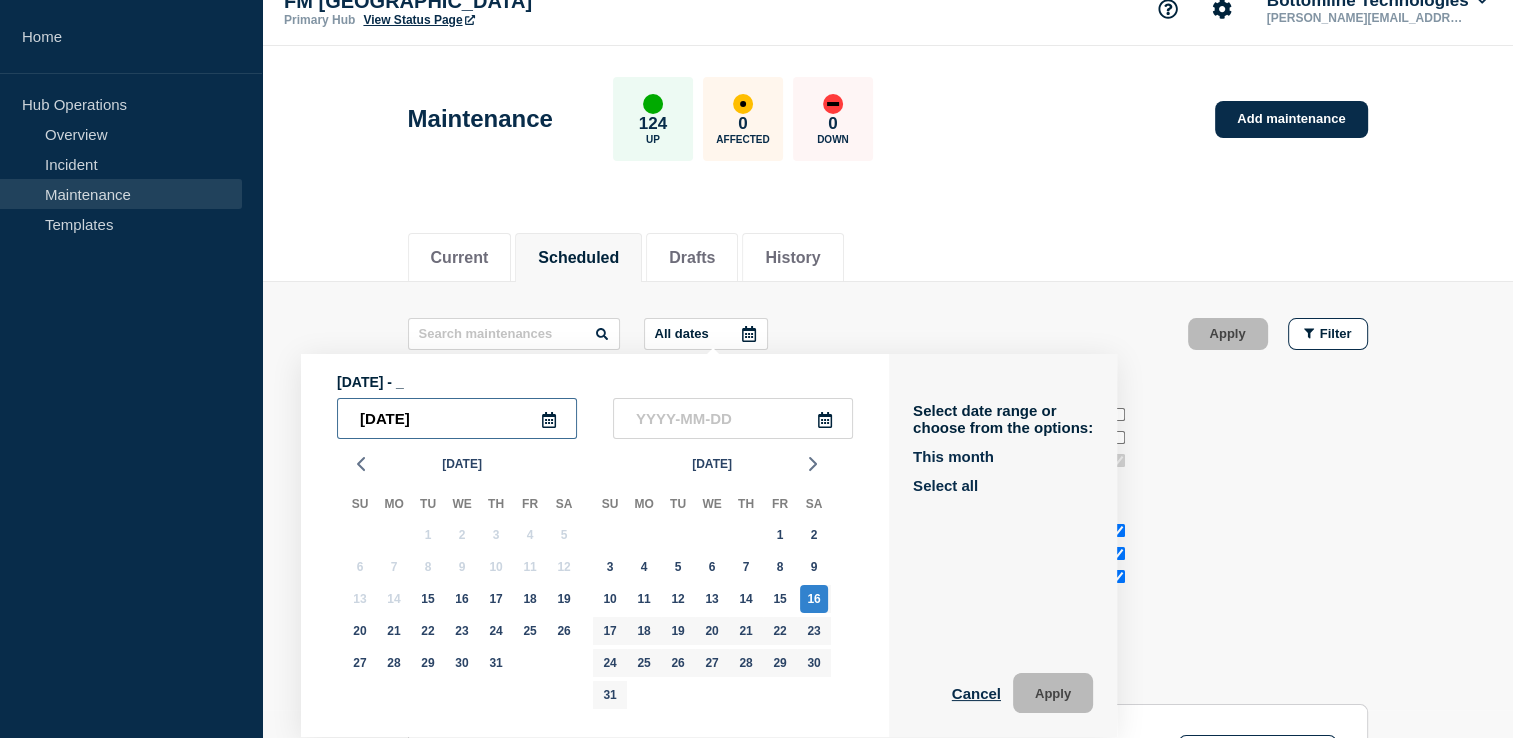 click on "2025-08-16" at bounding box center [457, 418] 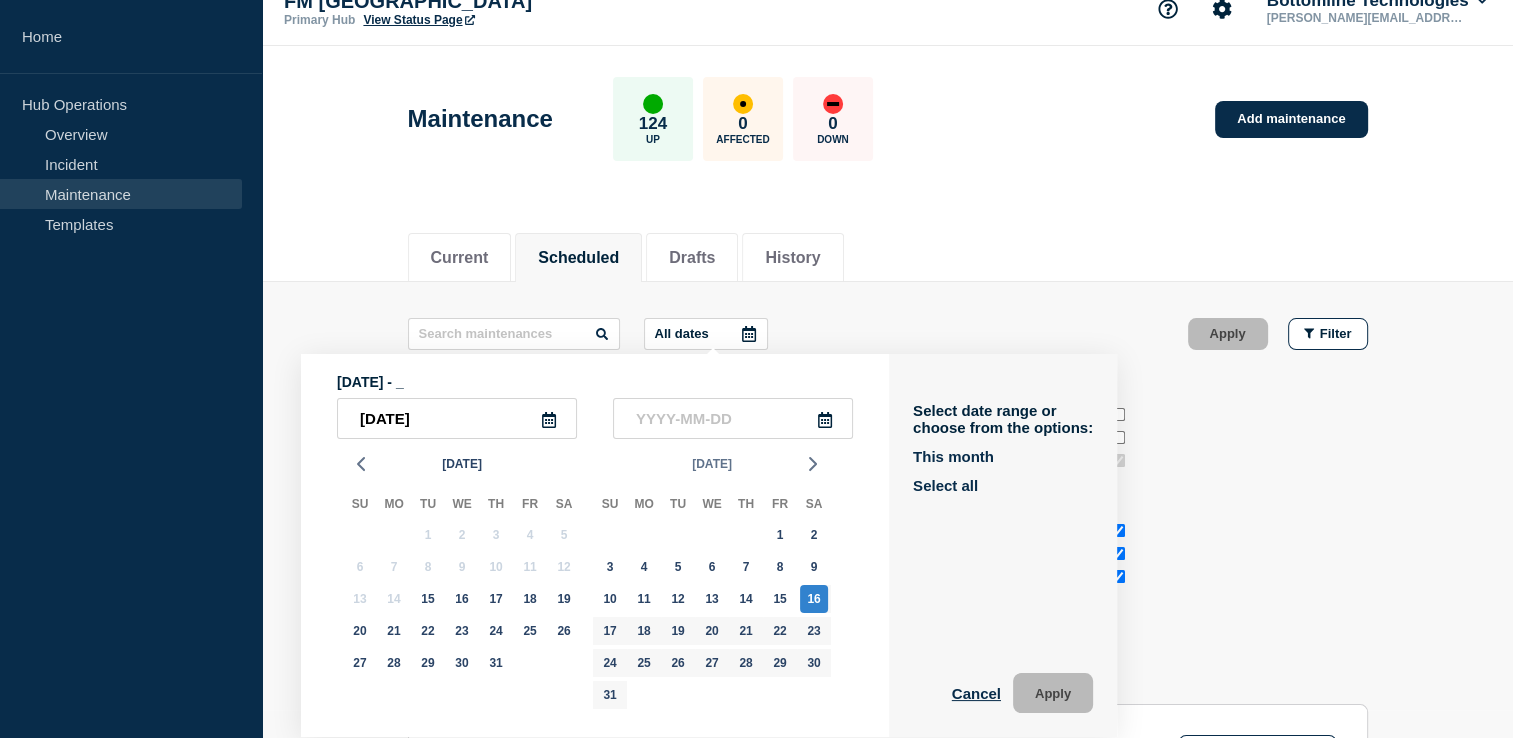 click on "Aug 2025" 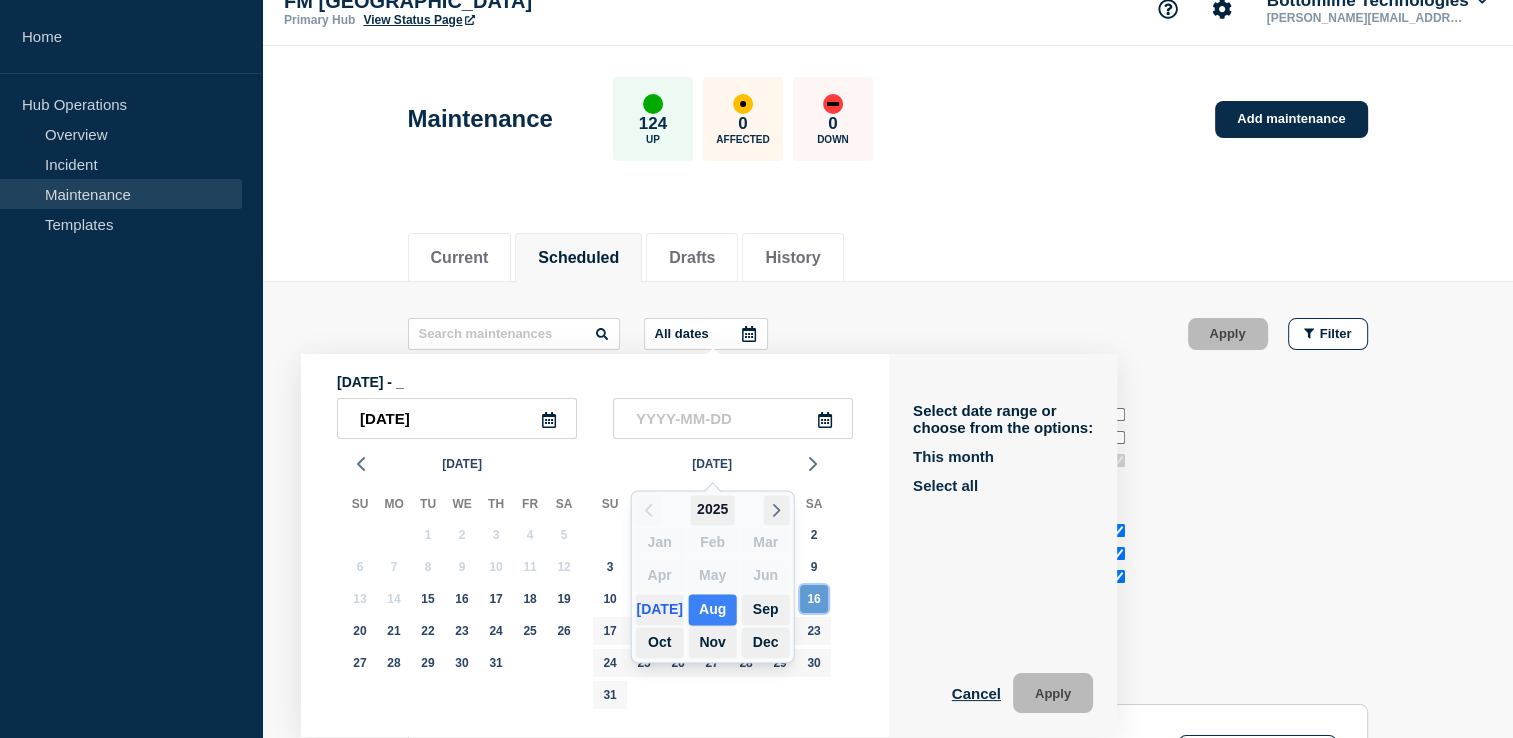click on "16" 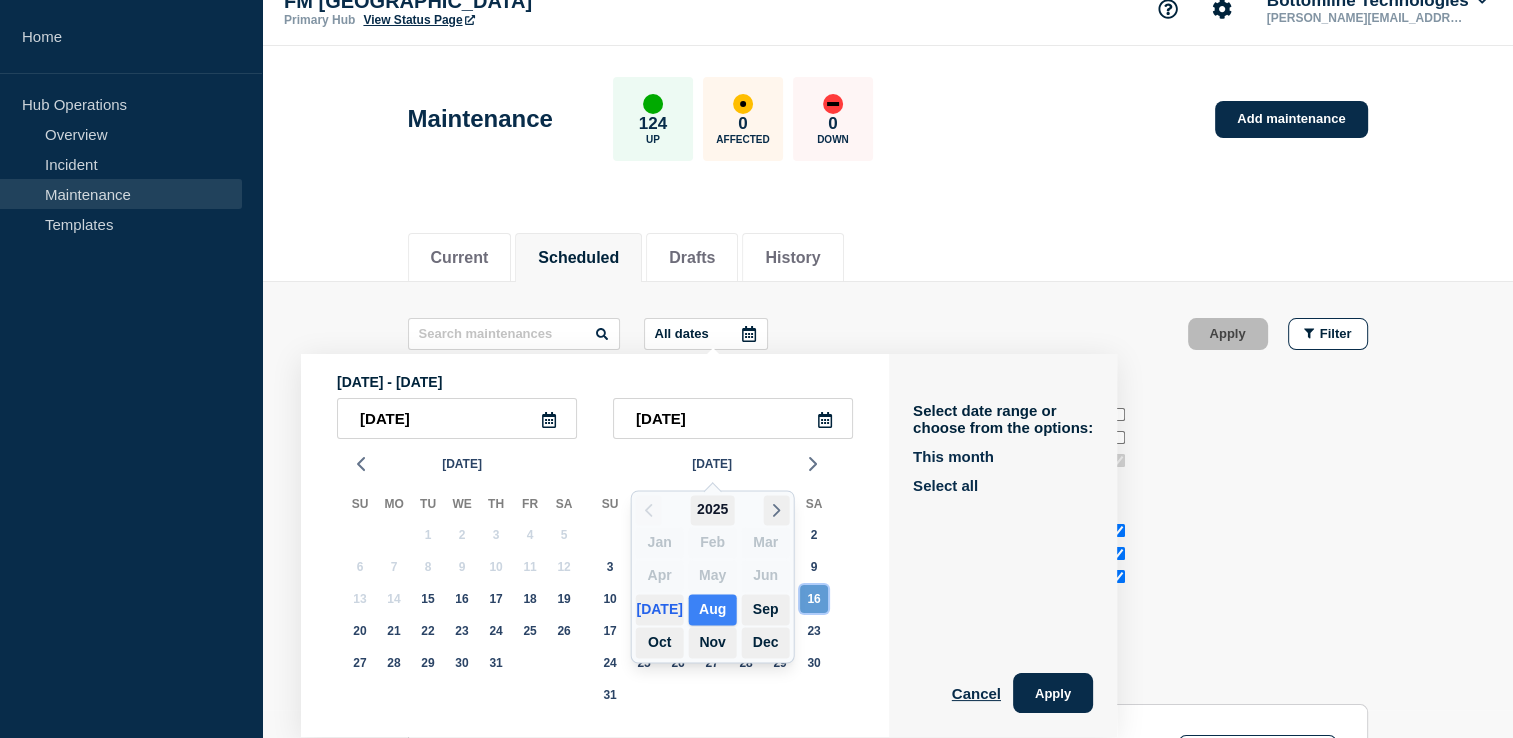 type on "2025-08-16" 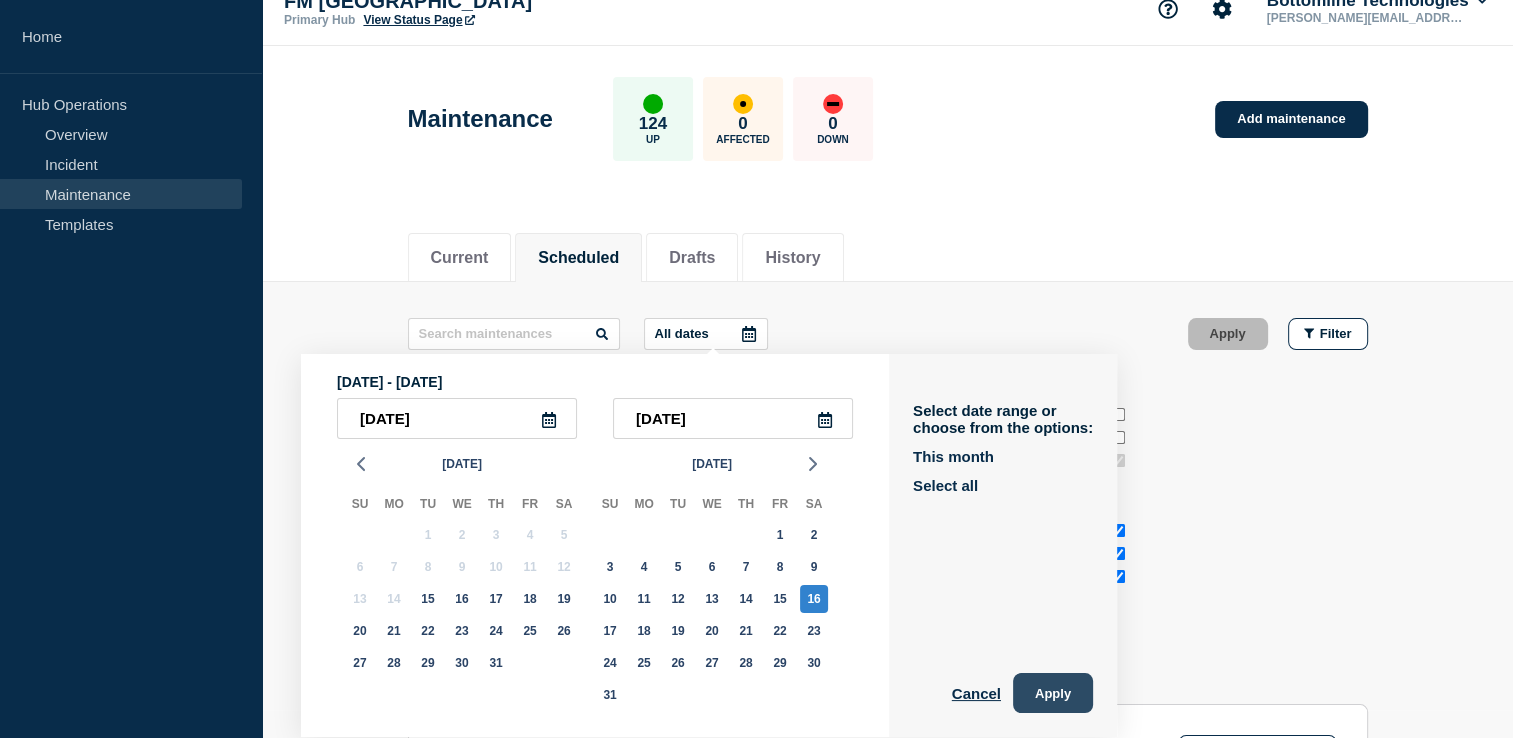 click on "Apply" at bounding box center [1053, 693] 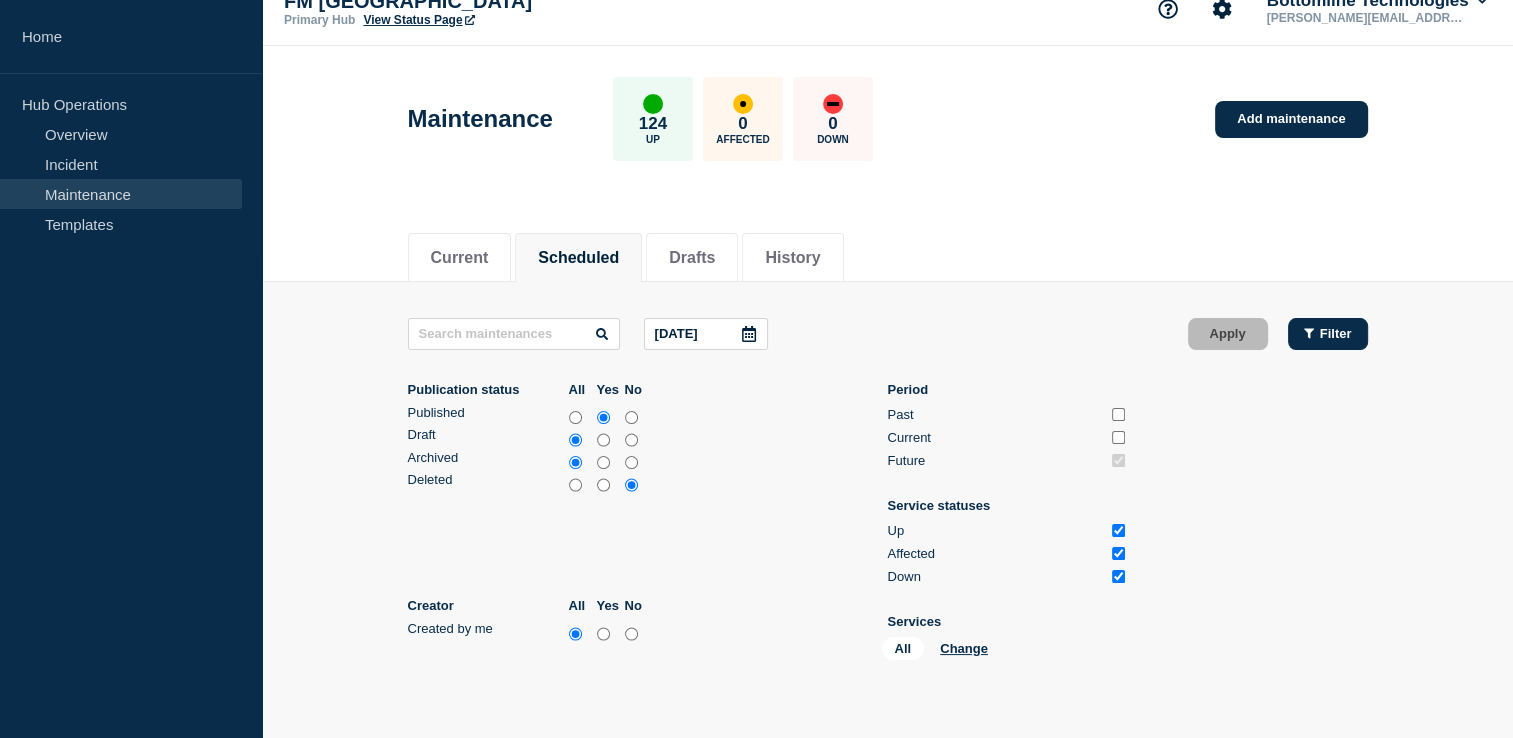 click on "Filter" at bounding box center (1336, 333) 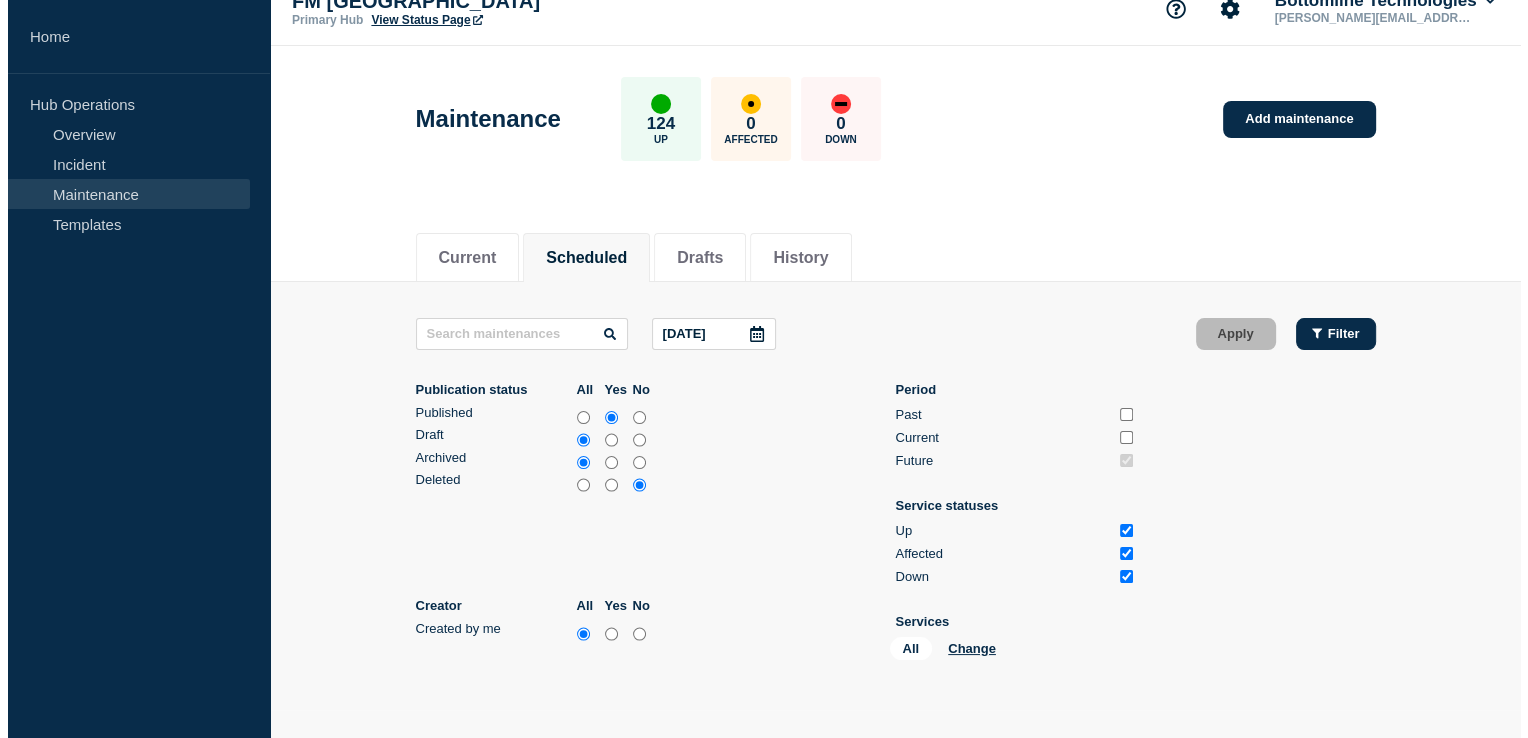 scroll, scrollTop: 0, scrollLeft: 0, axis: both 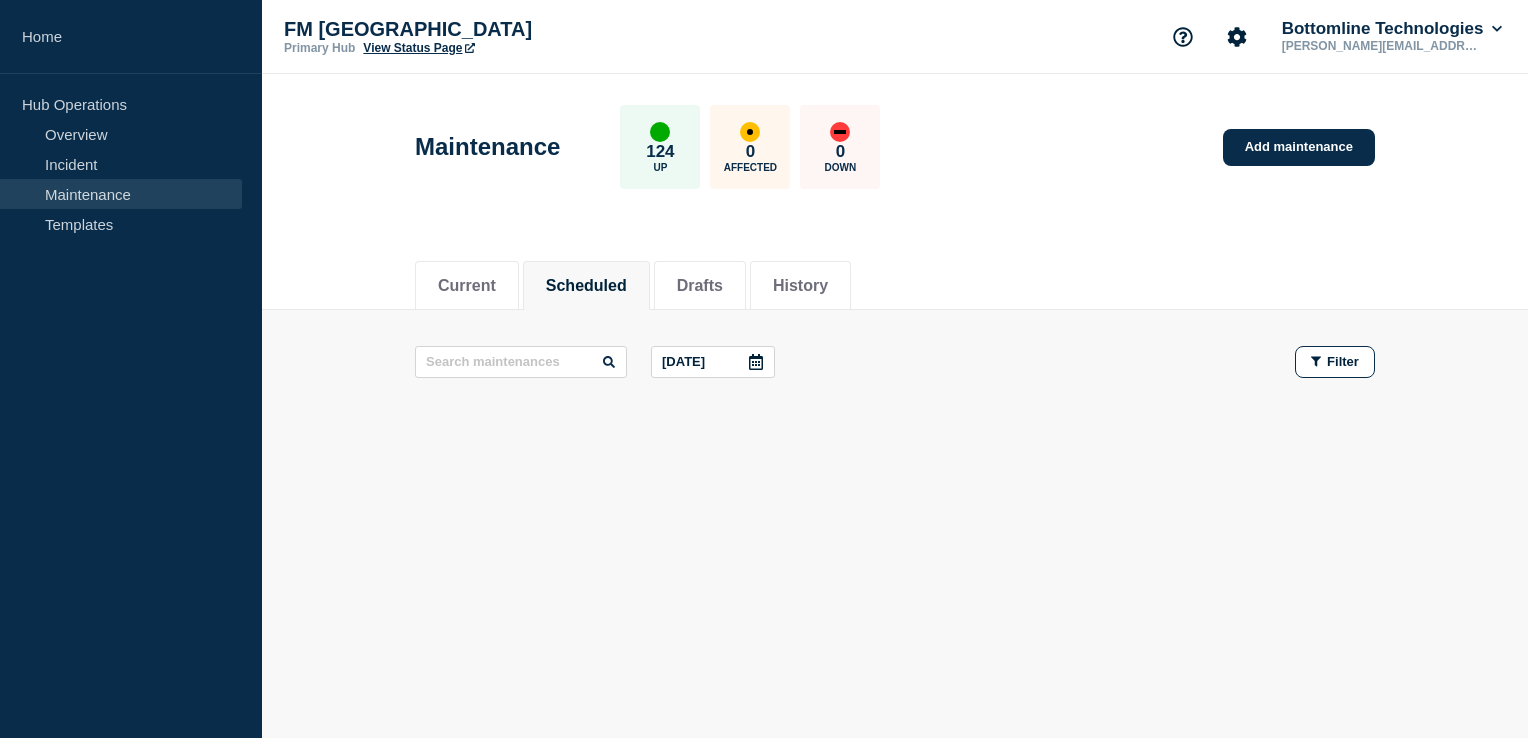 click on "Aug, 16 2025" at bounding box center [683, 361] 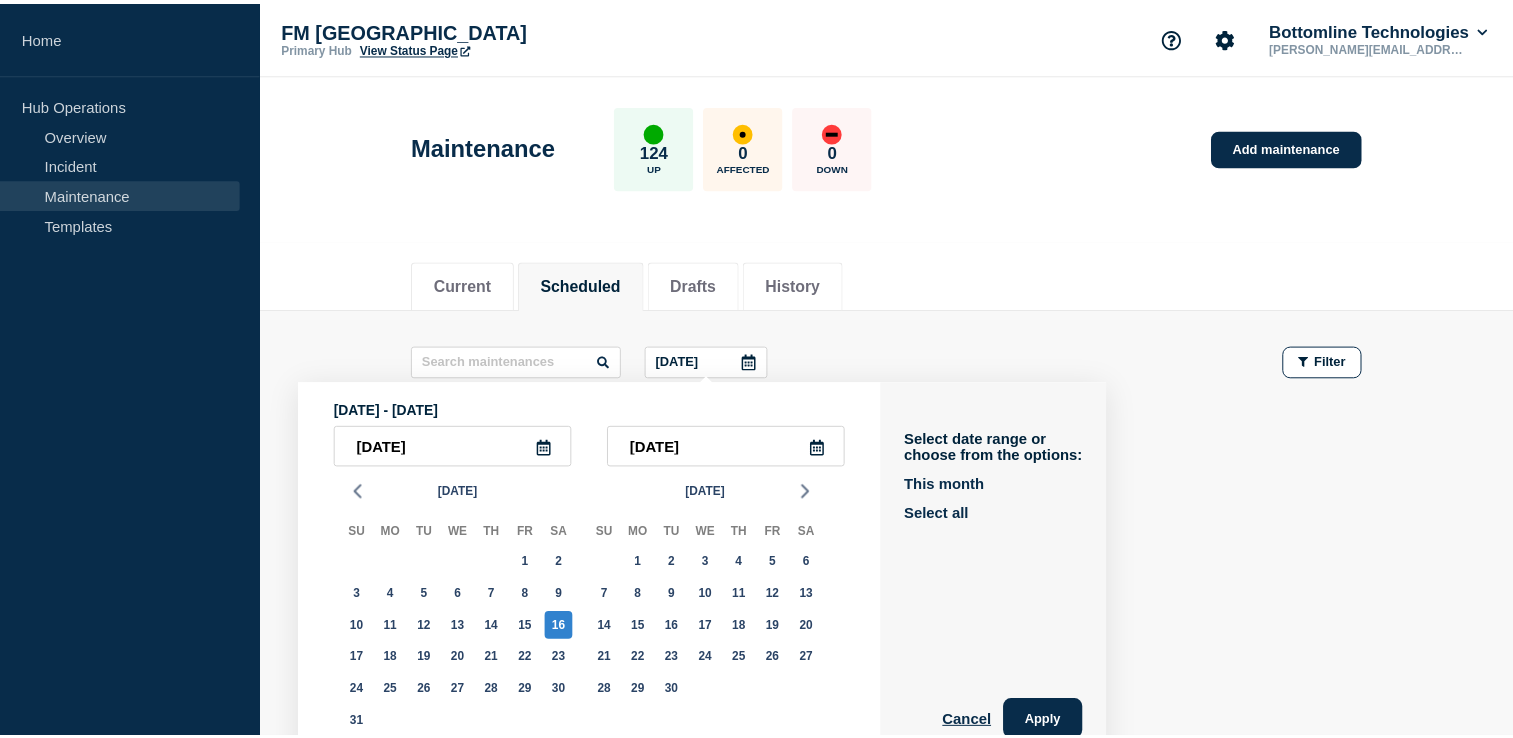 scroll, scrollTop: 28, scrollLeft: 0, axis: vertical 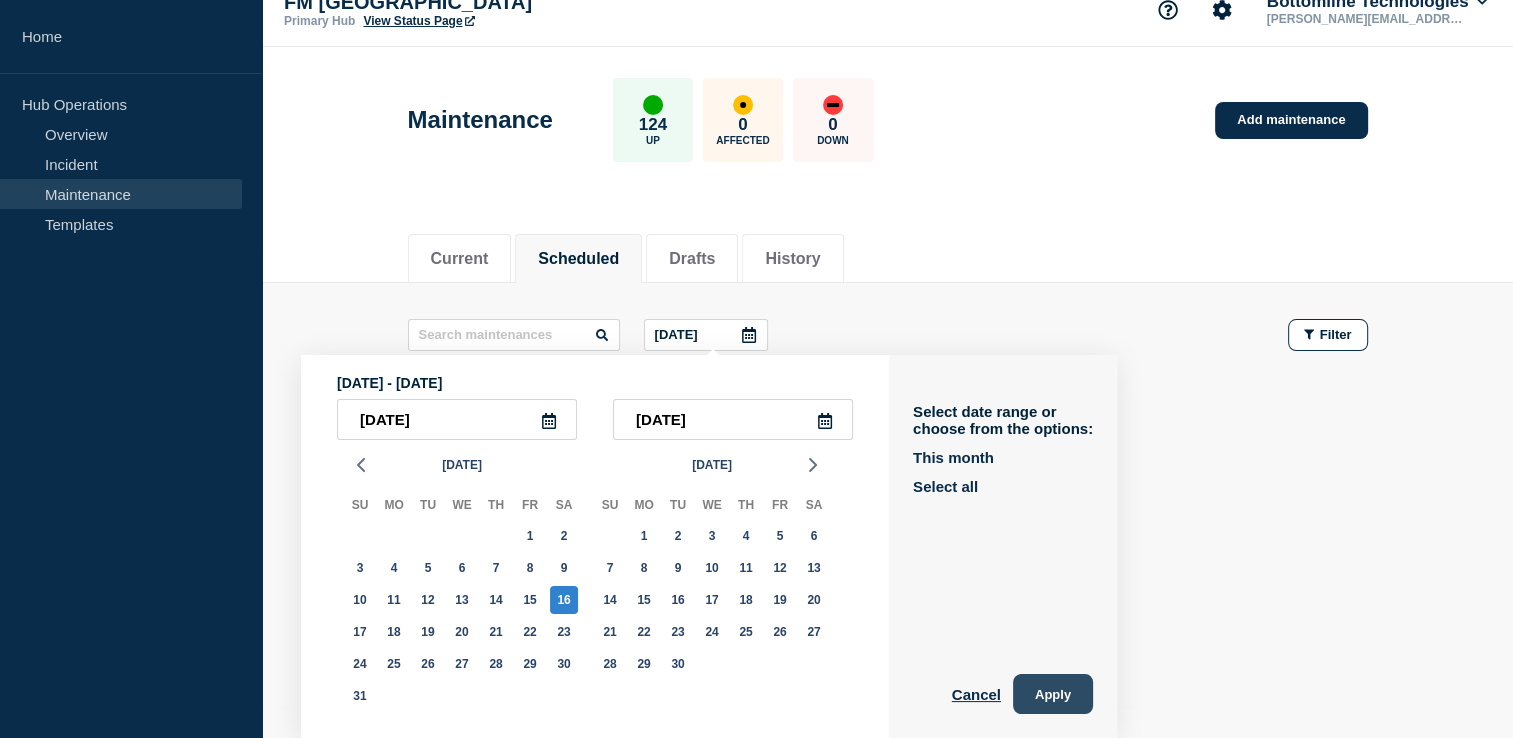 click on "Apply" at bounding box center [1053, 694] 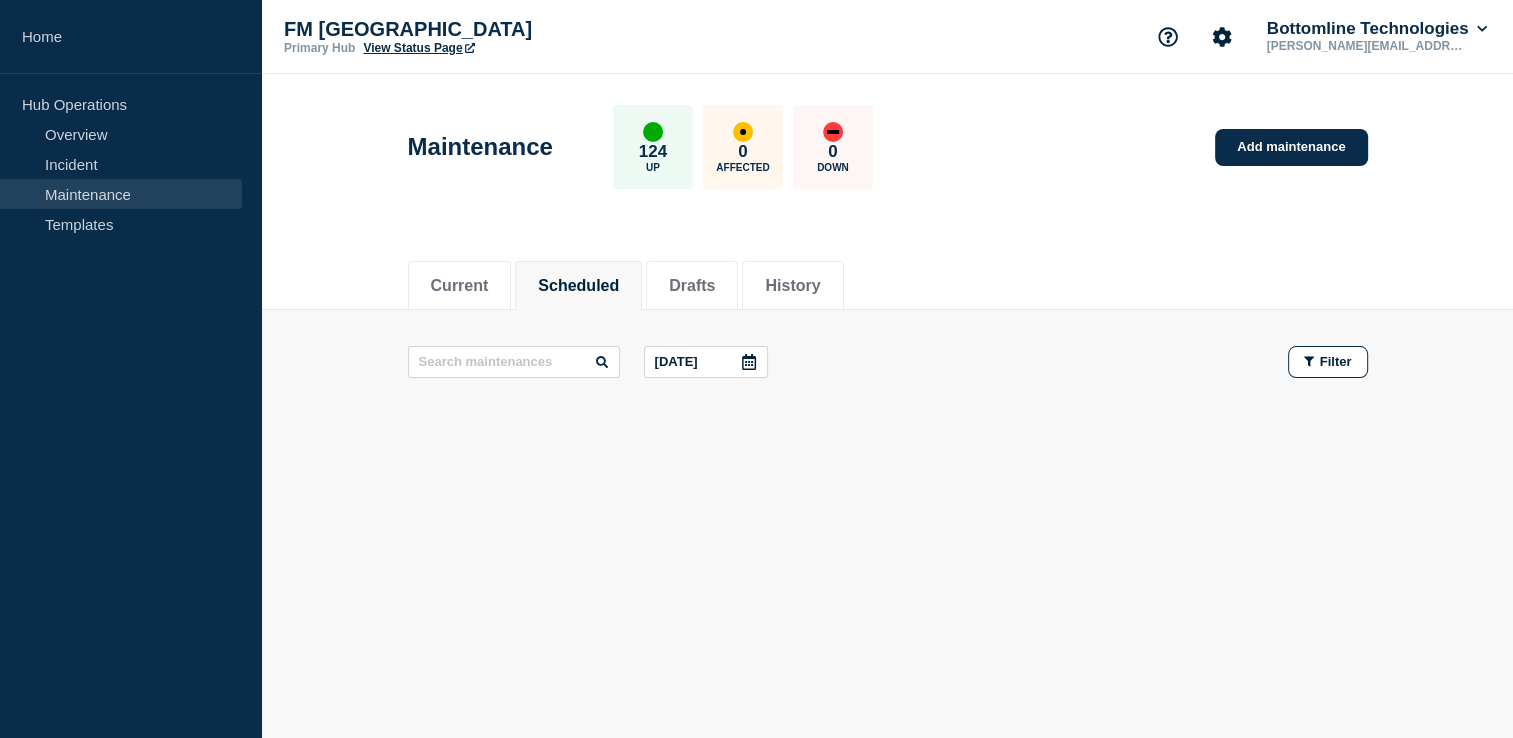 scroll, scrollTop: 0, scrollLeft: 0, axis: both 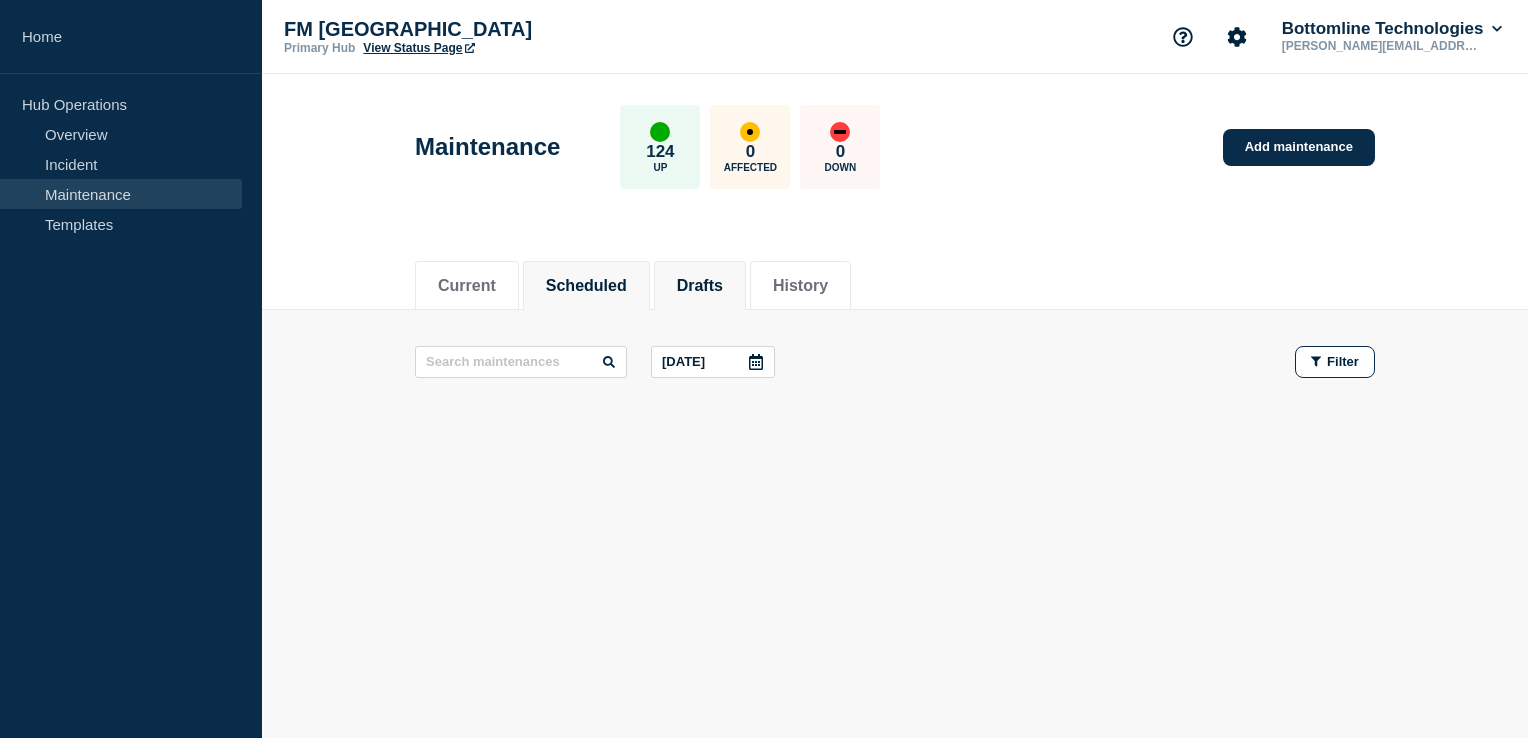 click on "Drafts" at bounding box center (700, 286) 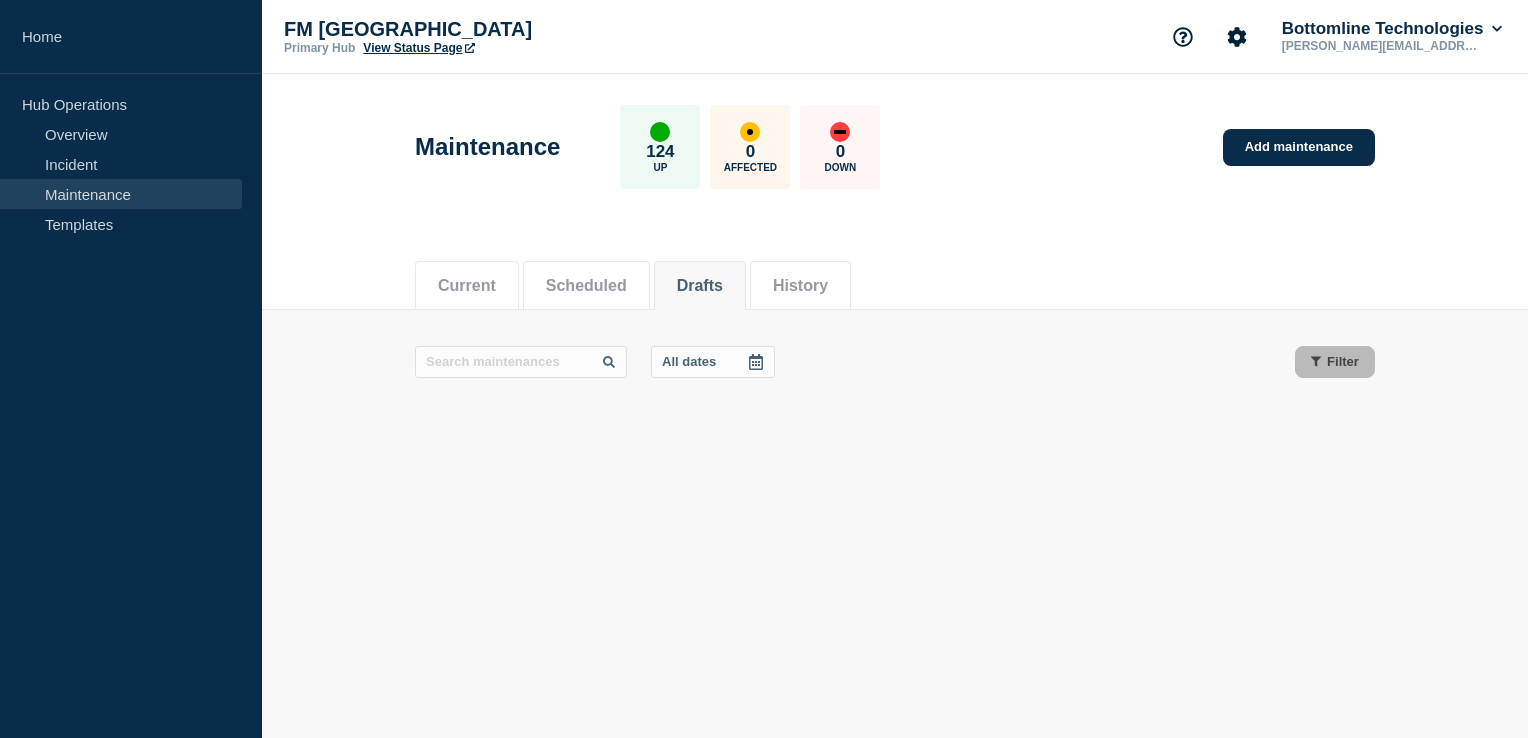 click on "History" at bounding box center [800, 286] 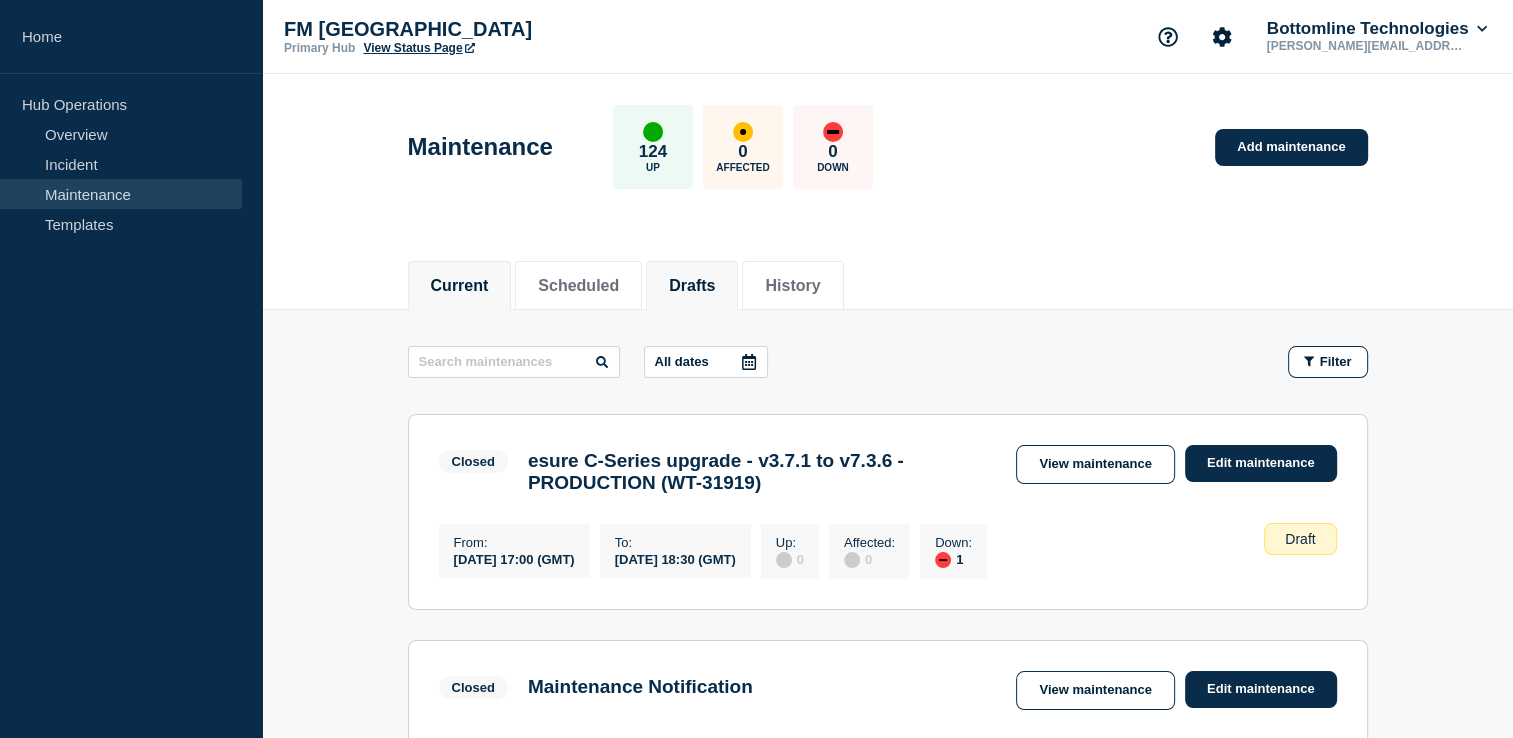click on "Current" at bounding box center (460, 286) 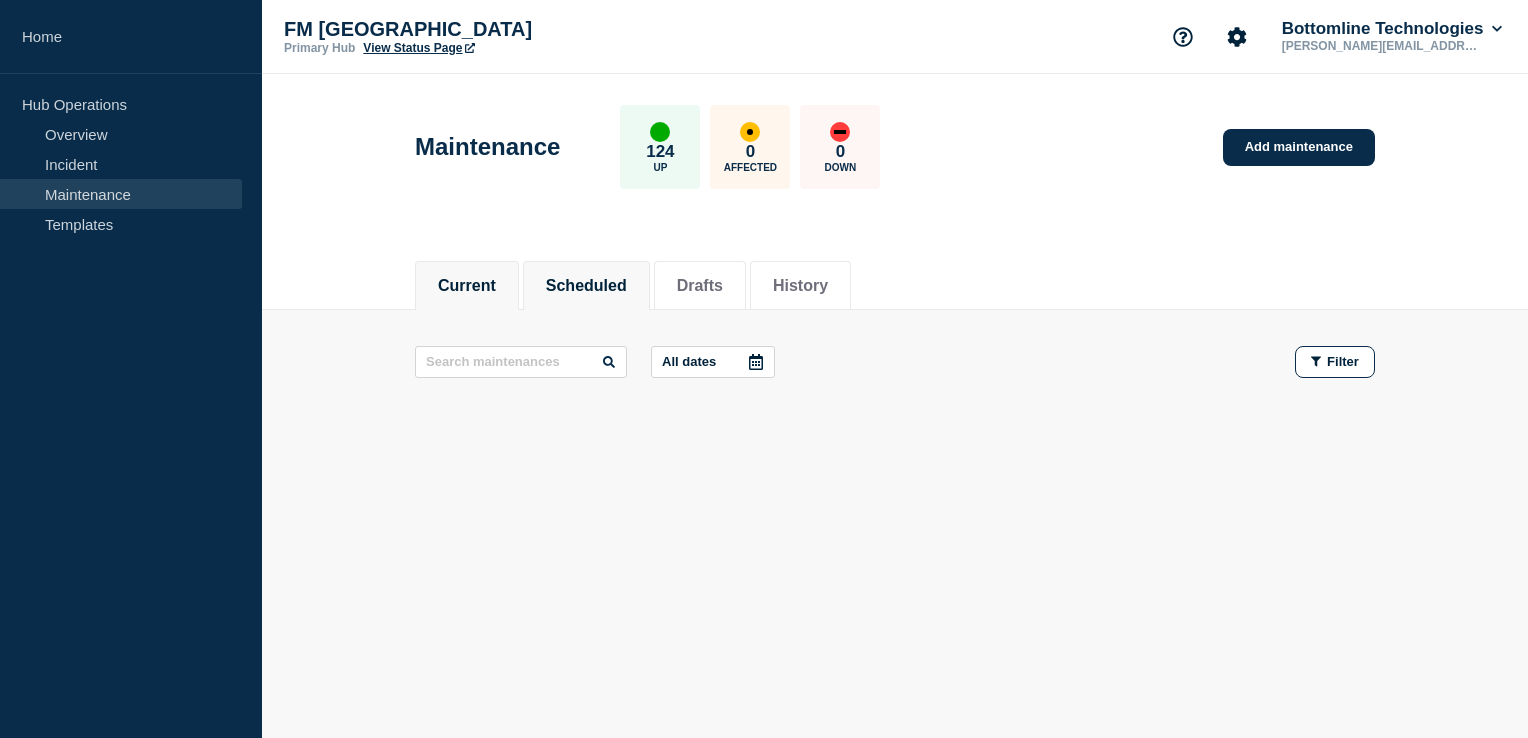 click on "Scheduled" at bounding box center (586, 286) 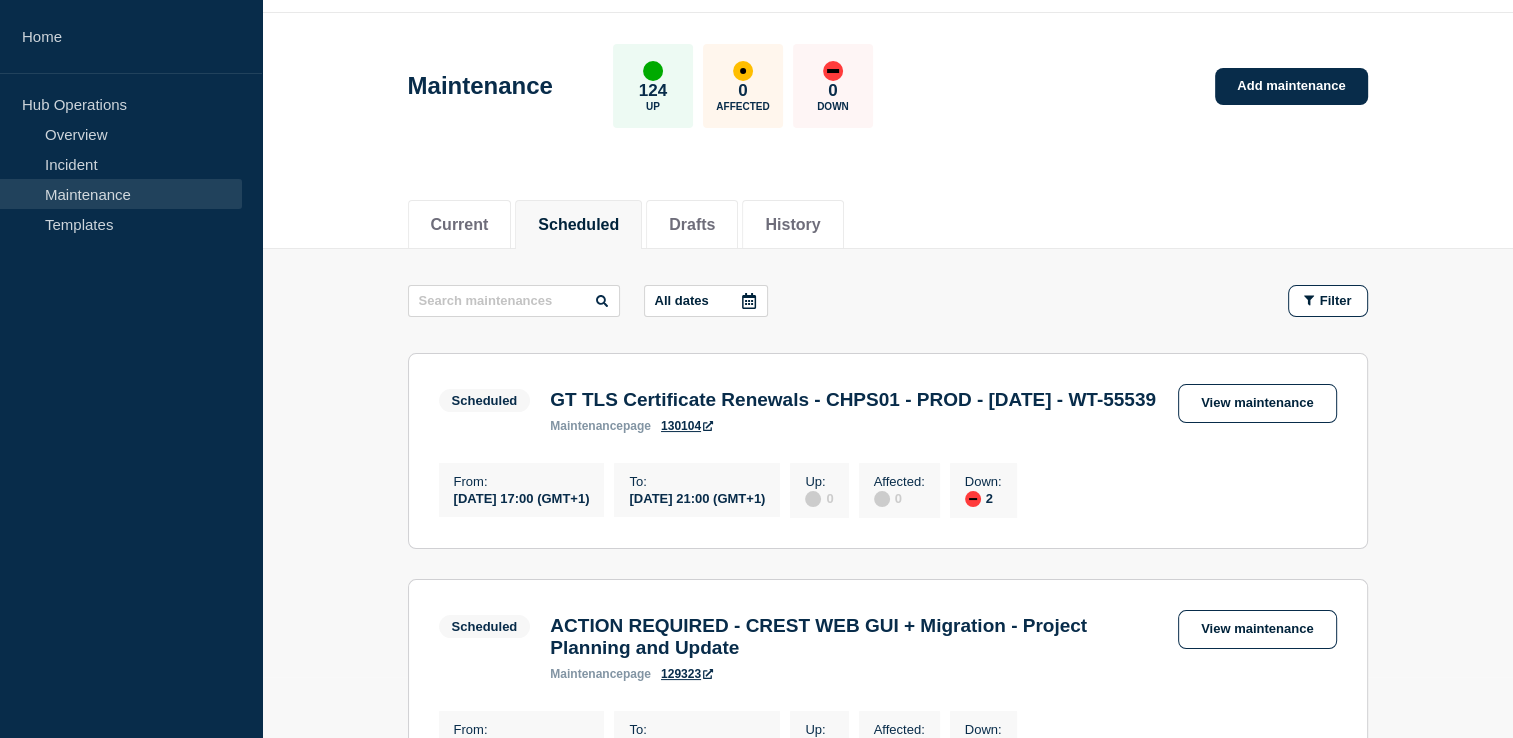 scroll, scrollTop: 60, scrollLeft: 0, axis: vertical 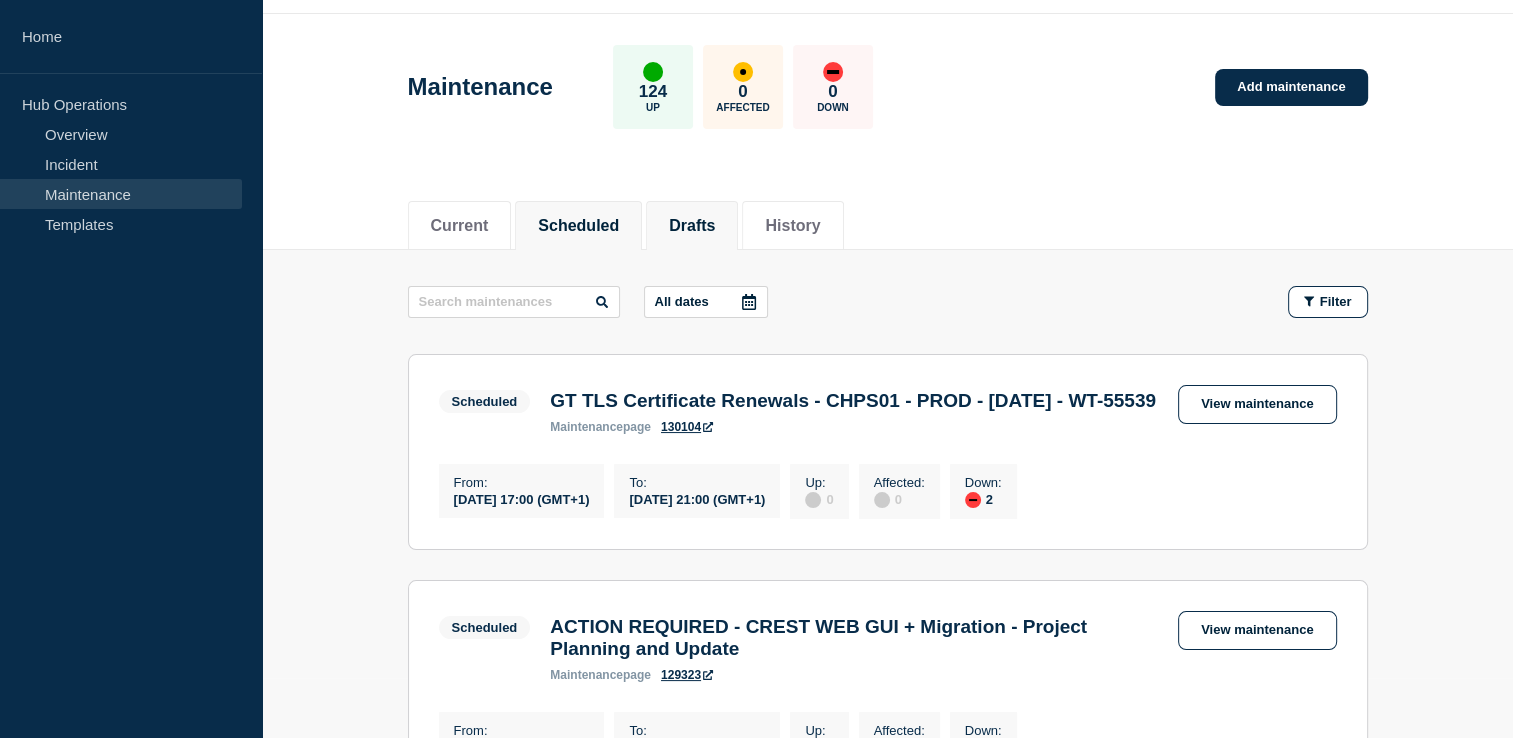 click on "Drafts" at bounding box center [692, 226] 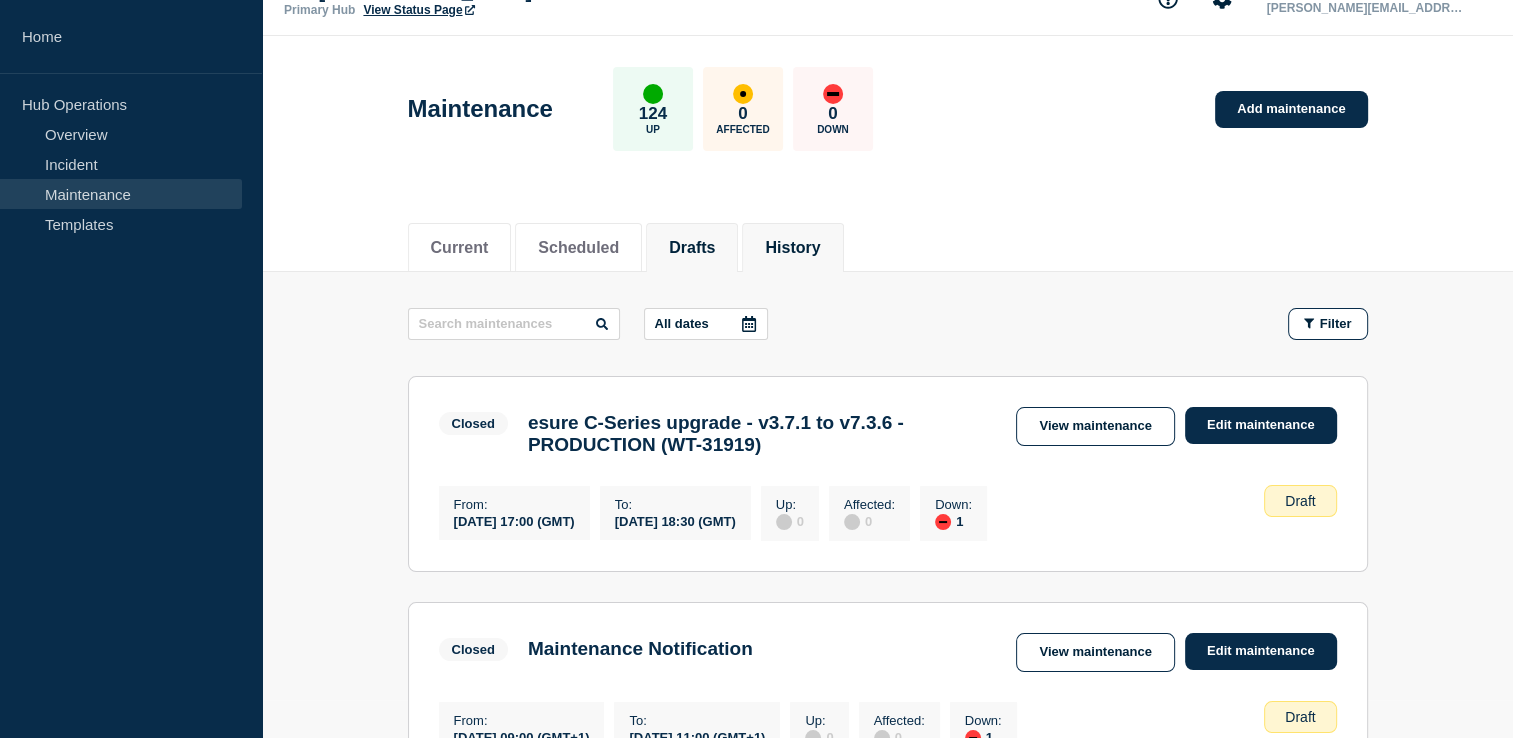 scroll, scrollTop: 0, scrollLeft: 0, axis: both 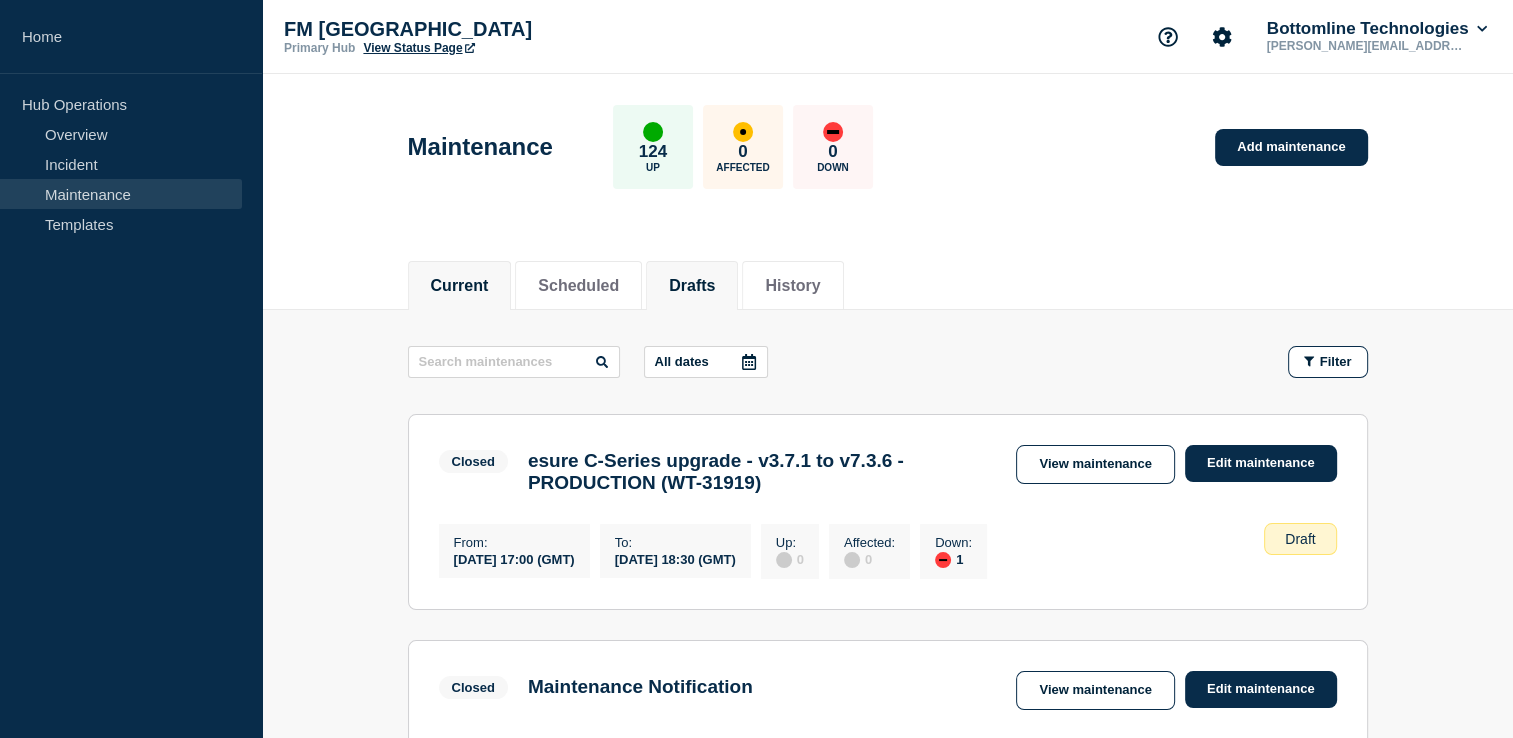 click on "Current" at bounding box center [460, 286] 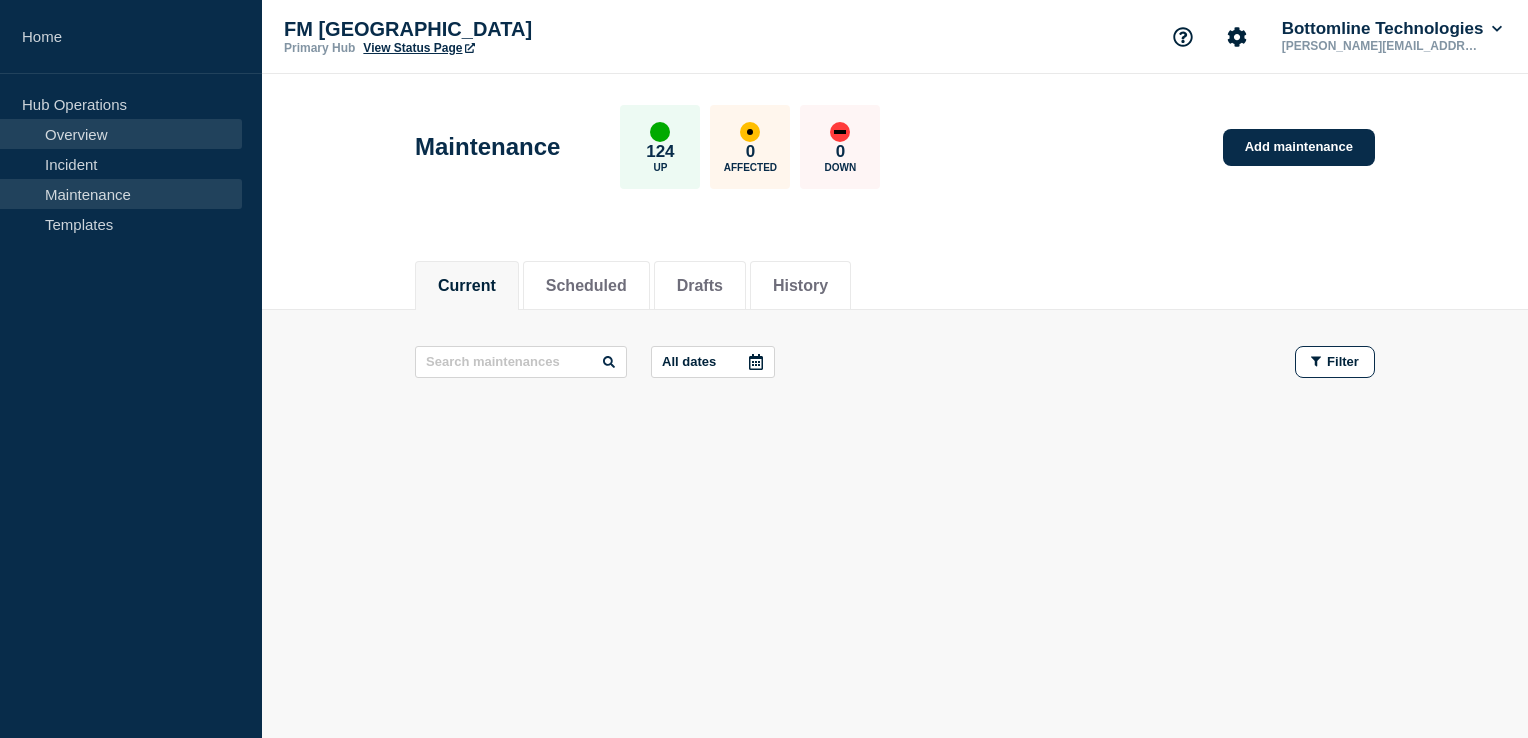 click on "Overview" at bounding box center [121, 134] 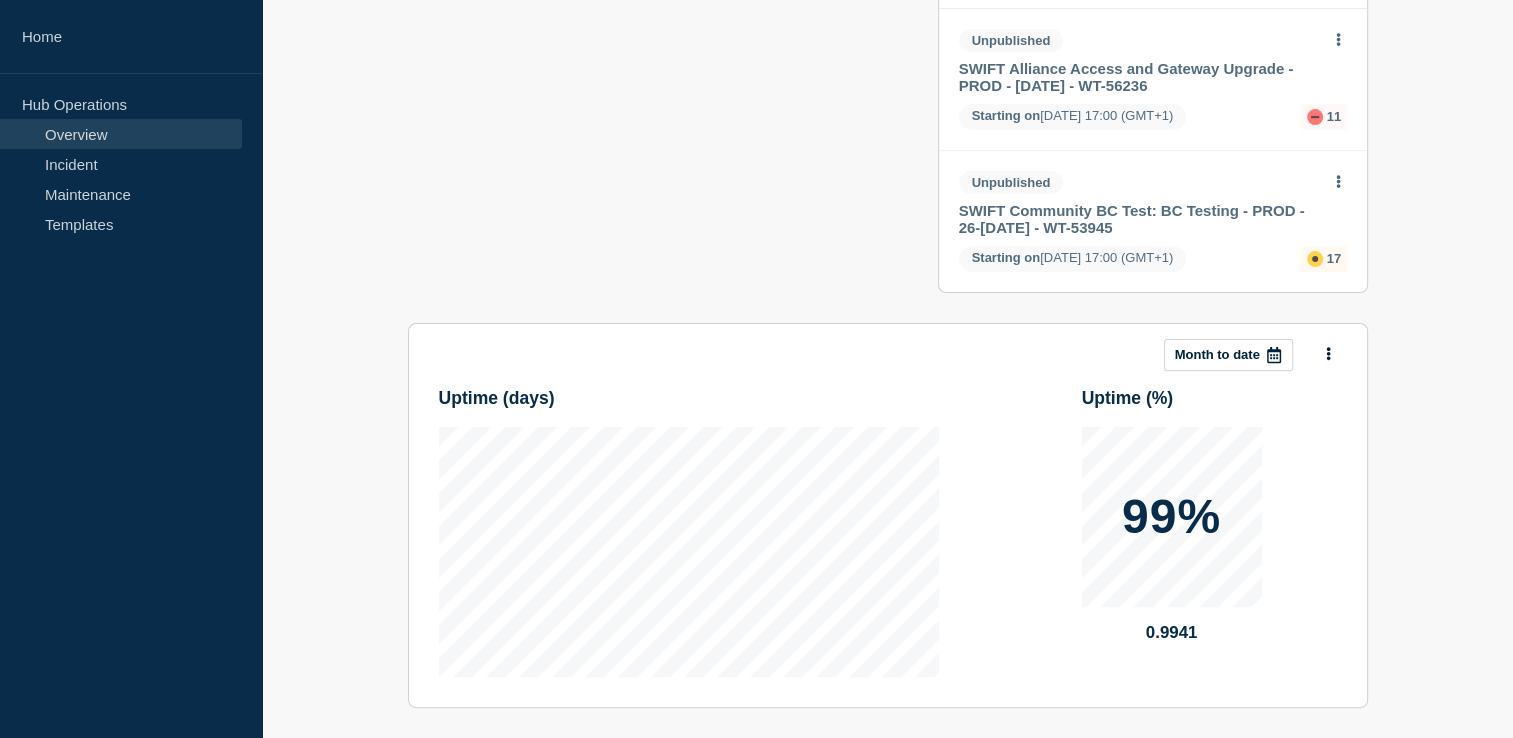 scroll, scrollTop: 601, scrollLeft: 0, axis: vertical 